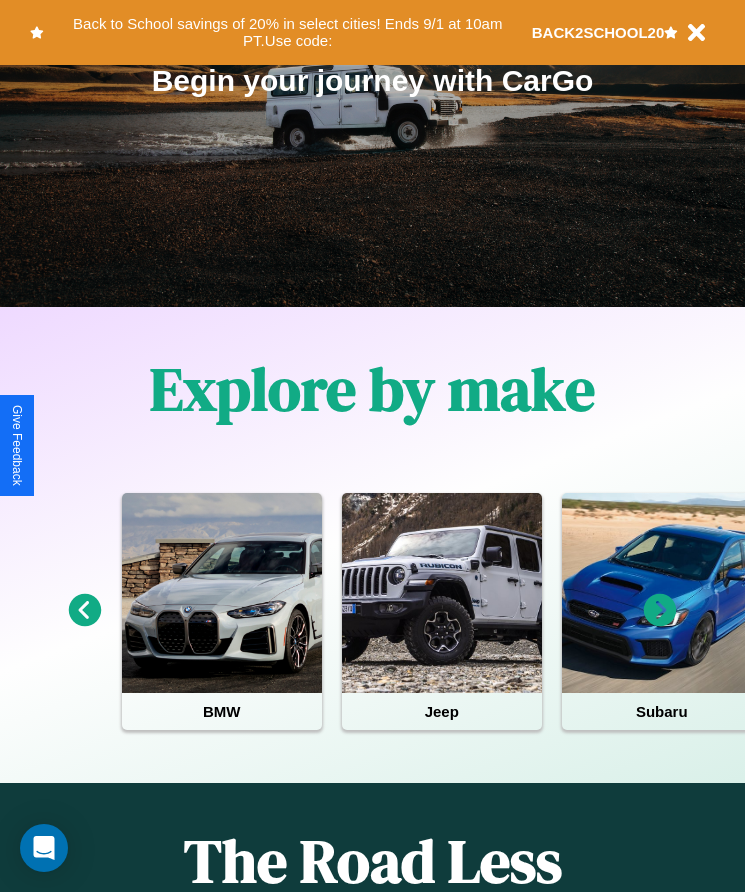 scroll, scrollTop: 334, scrollLeft: 0, axis: vertical 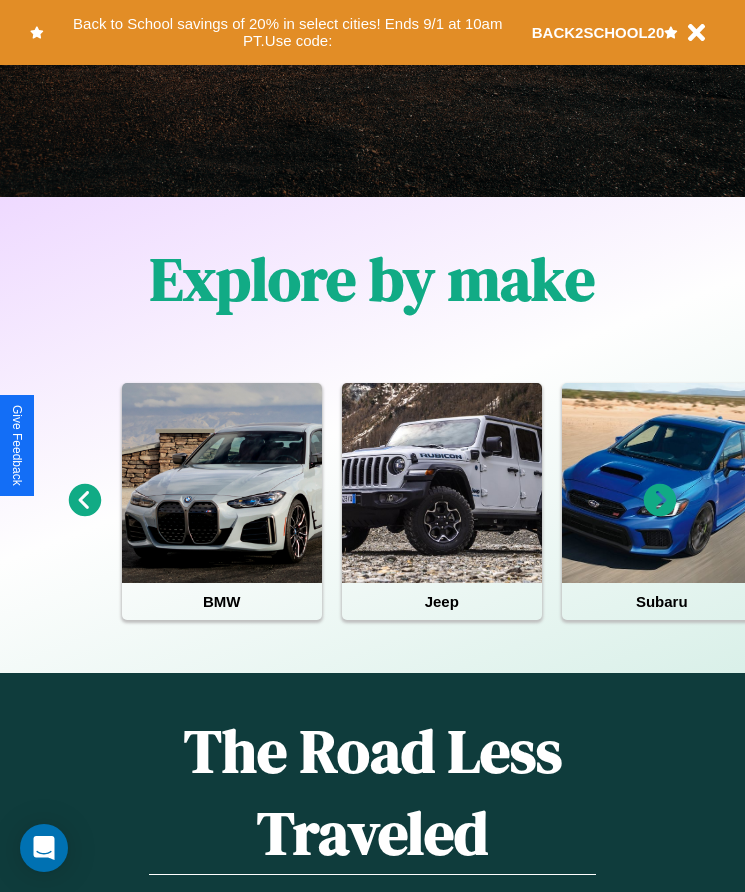 click 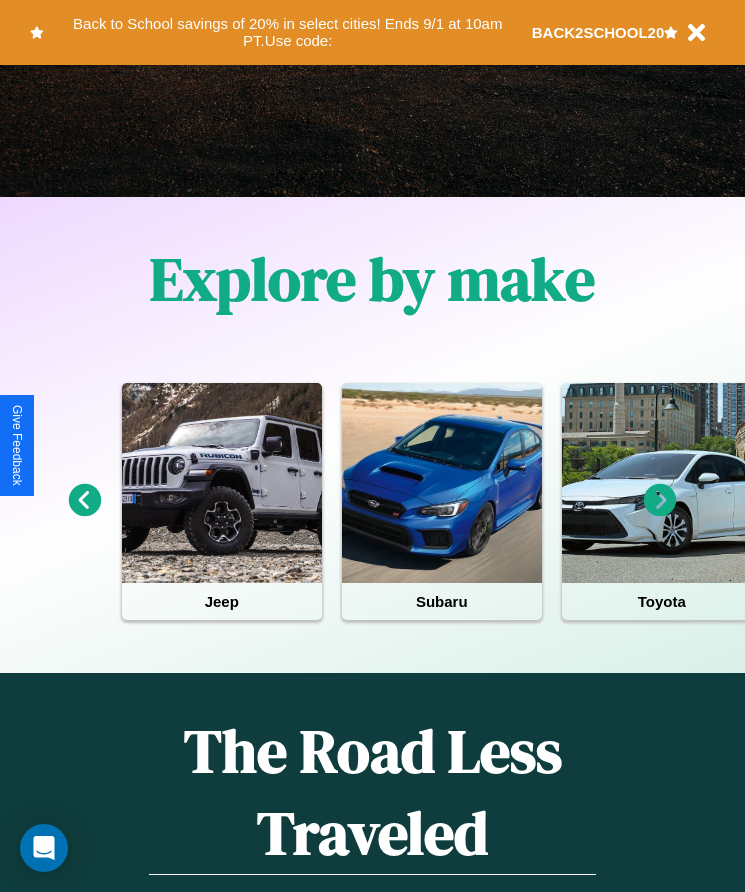 click 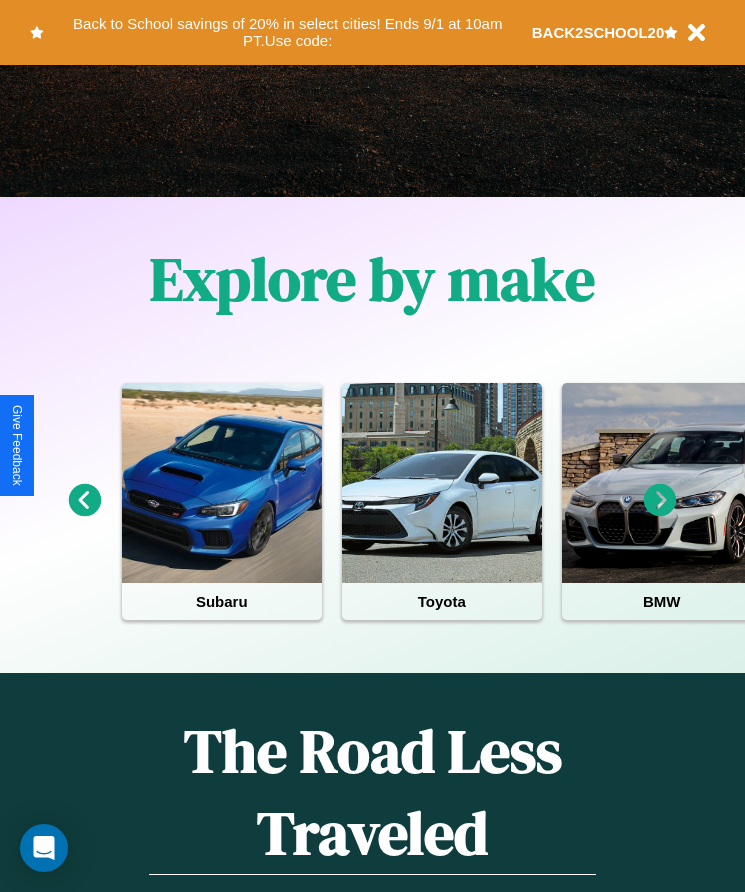 click 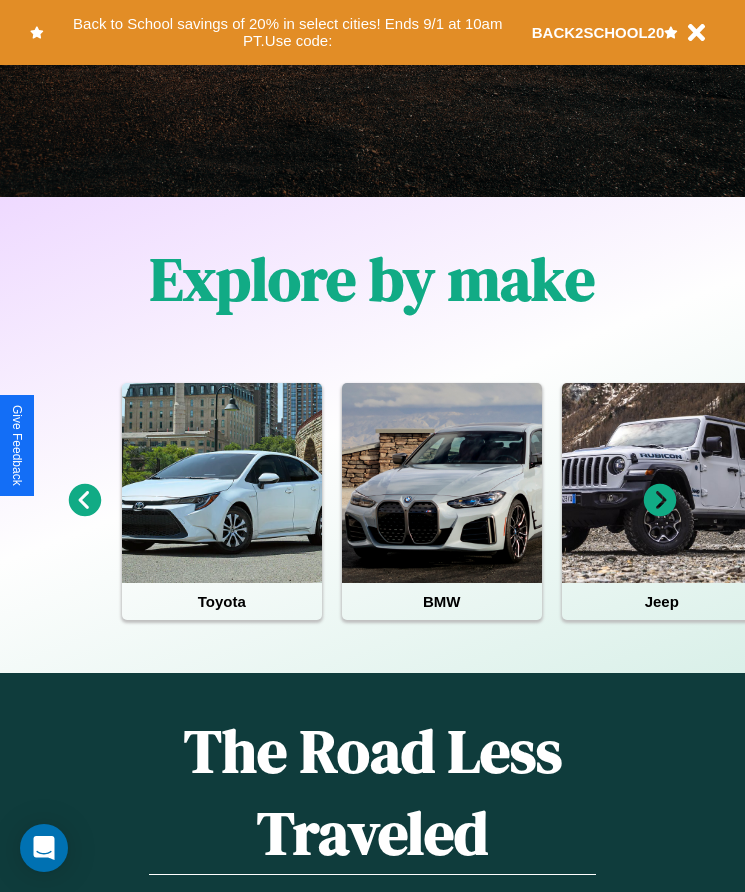 click 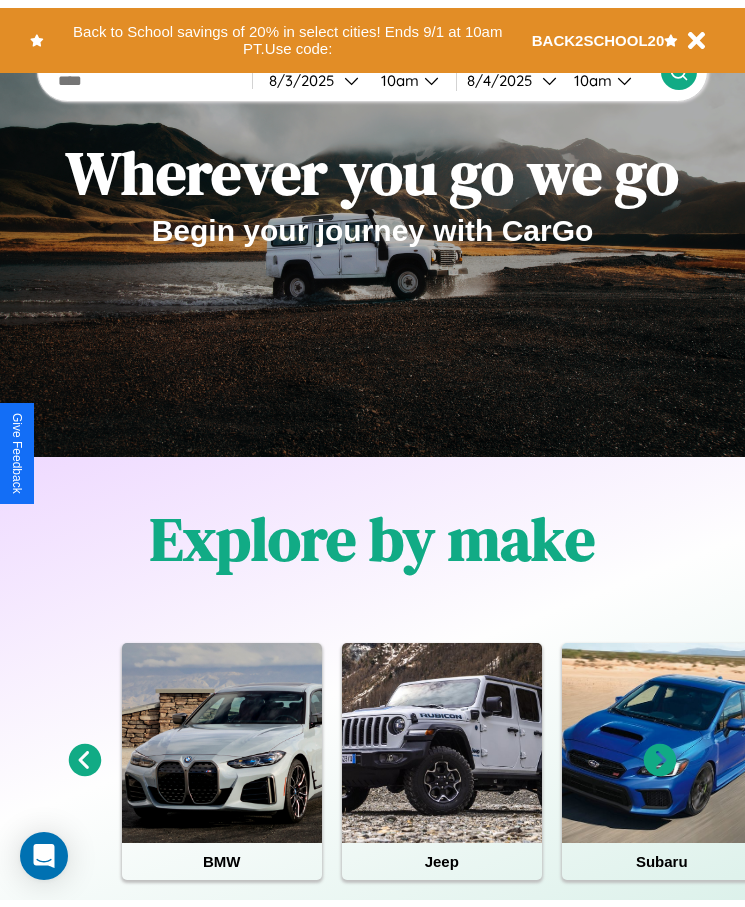 scroll, scrollTop: 0, scrollLeft: 0, axis: both 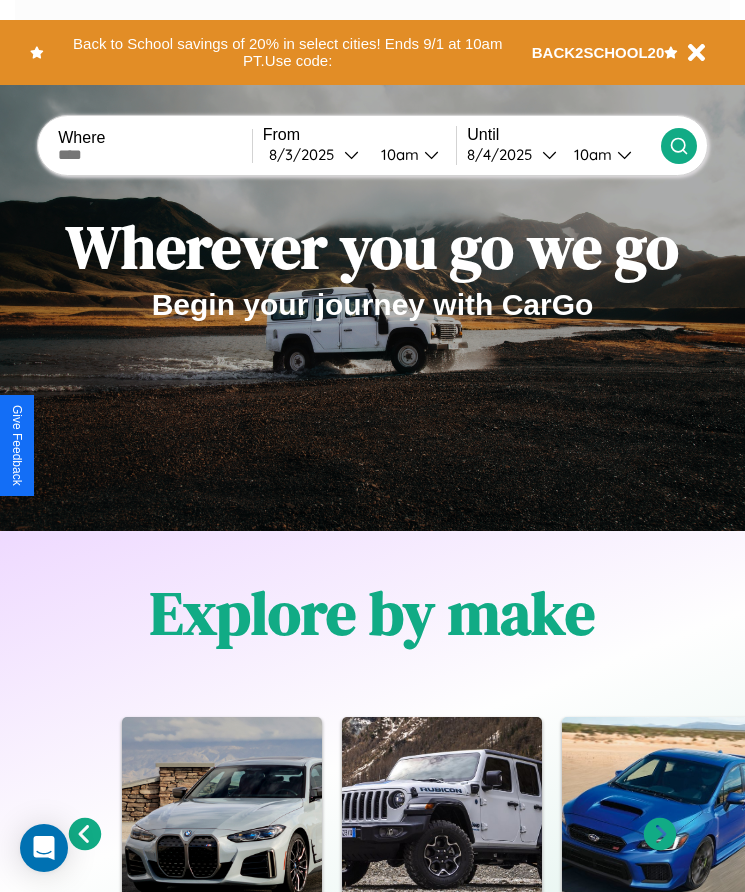 click at bounding box center [155, 155] 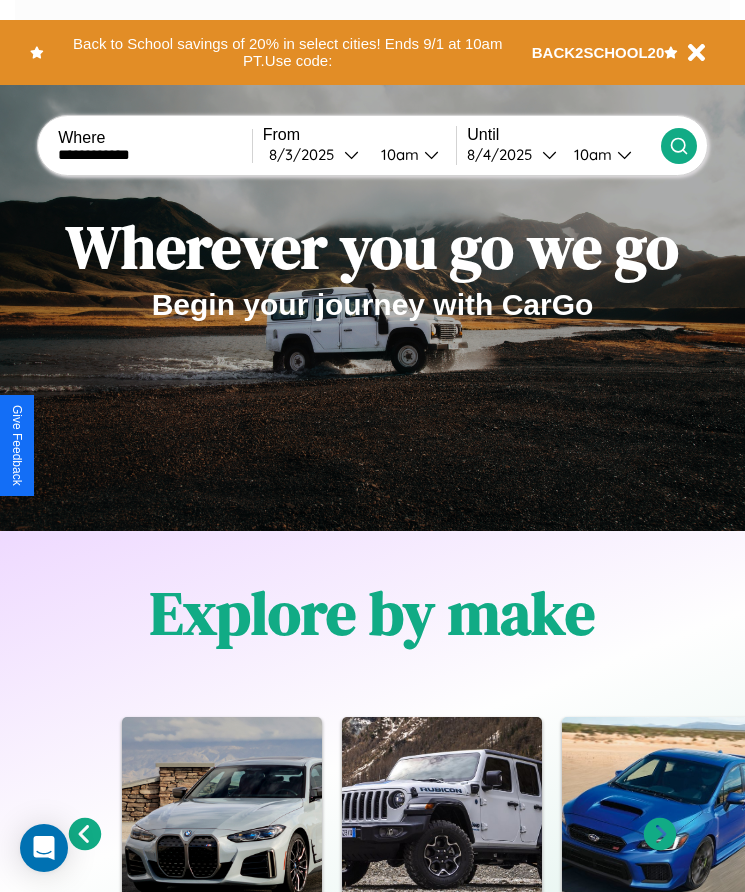 type on "**********" 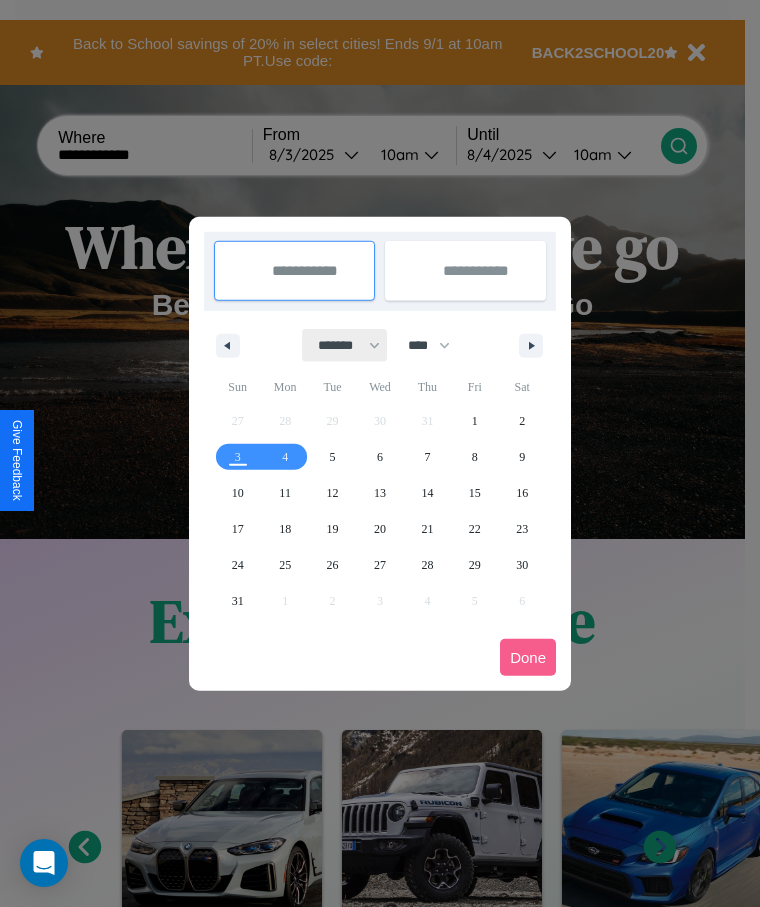 click on "******* ******** ***** ***** *** **** **** ****** ********* ******* ******** ********" at bounding box center (345, 345) 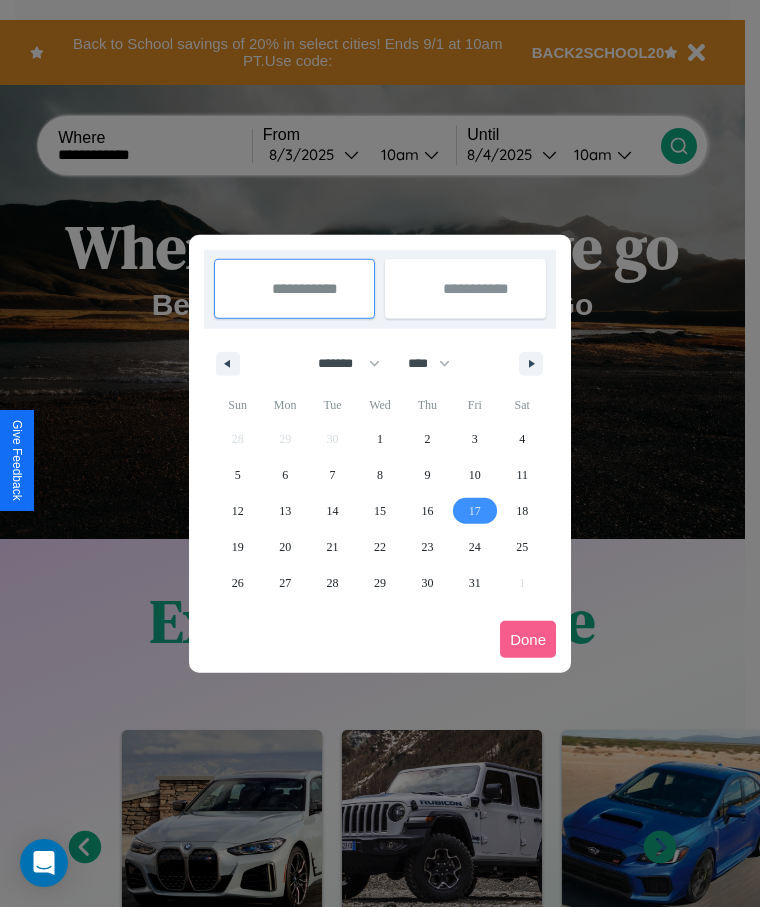 click on "17" at bounding box center [475, 511] 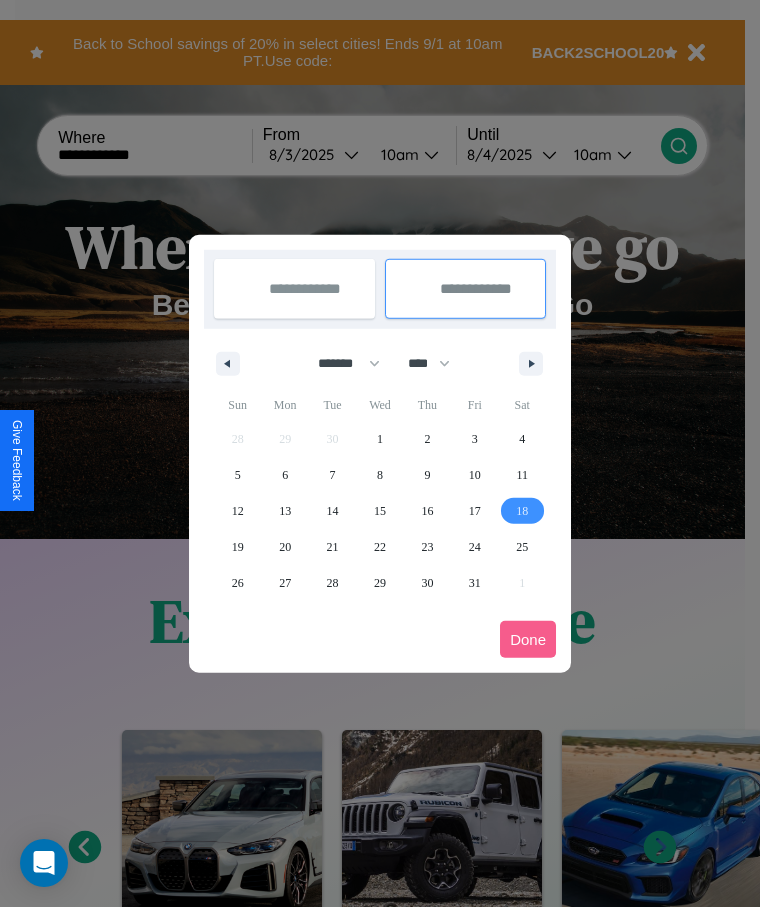 click on "18" at bounding box center (522, 511) 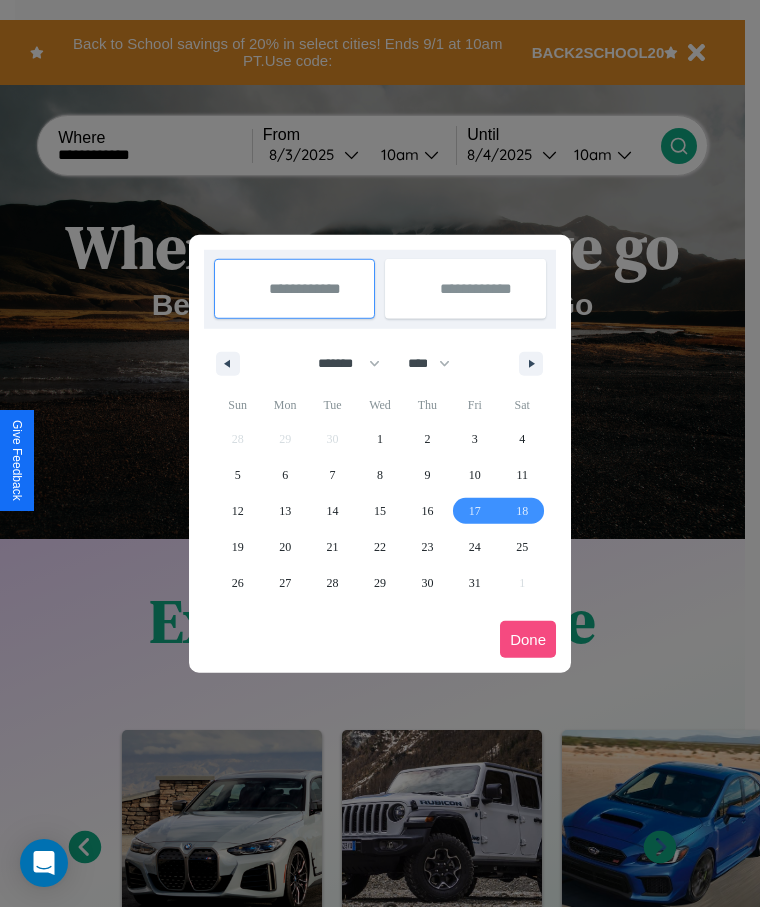 click on "Done" at bounding box center [528, 639] 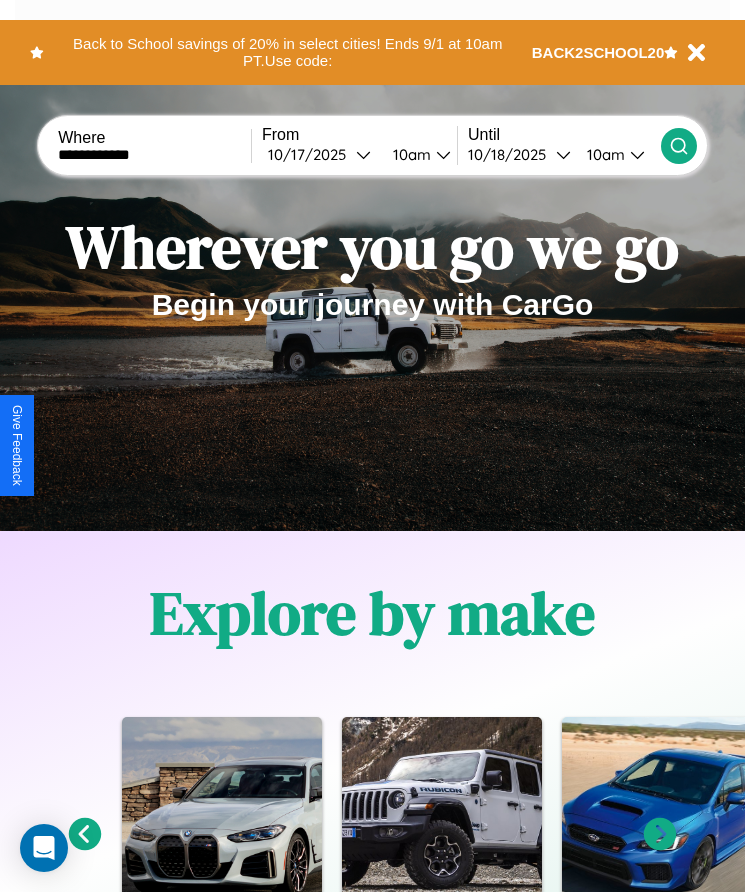click 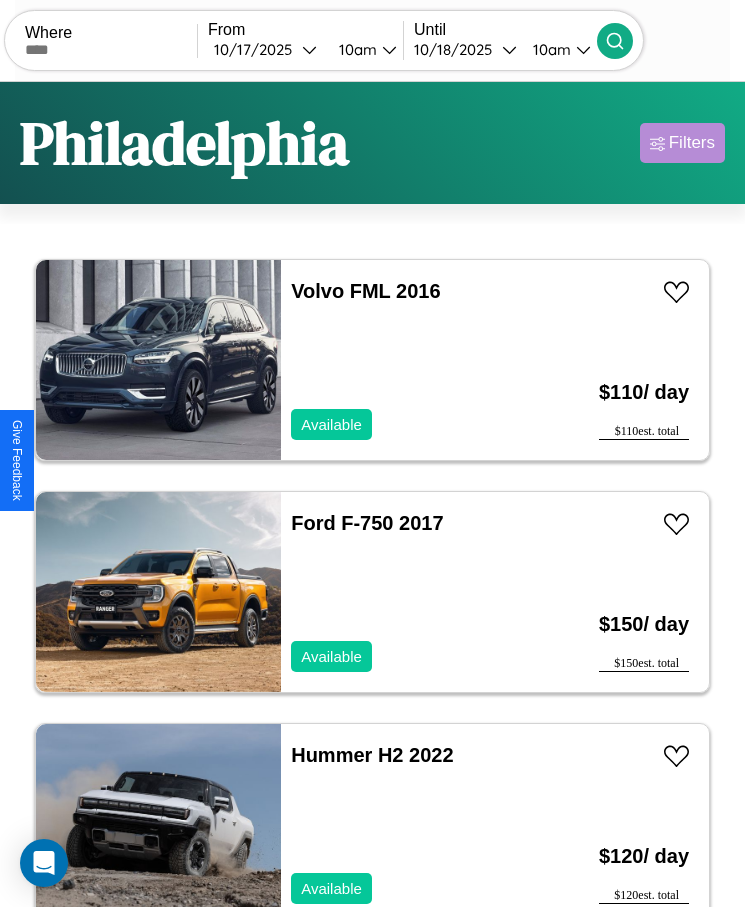 click on "Filters" at bounding box center [692, 143] 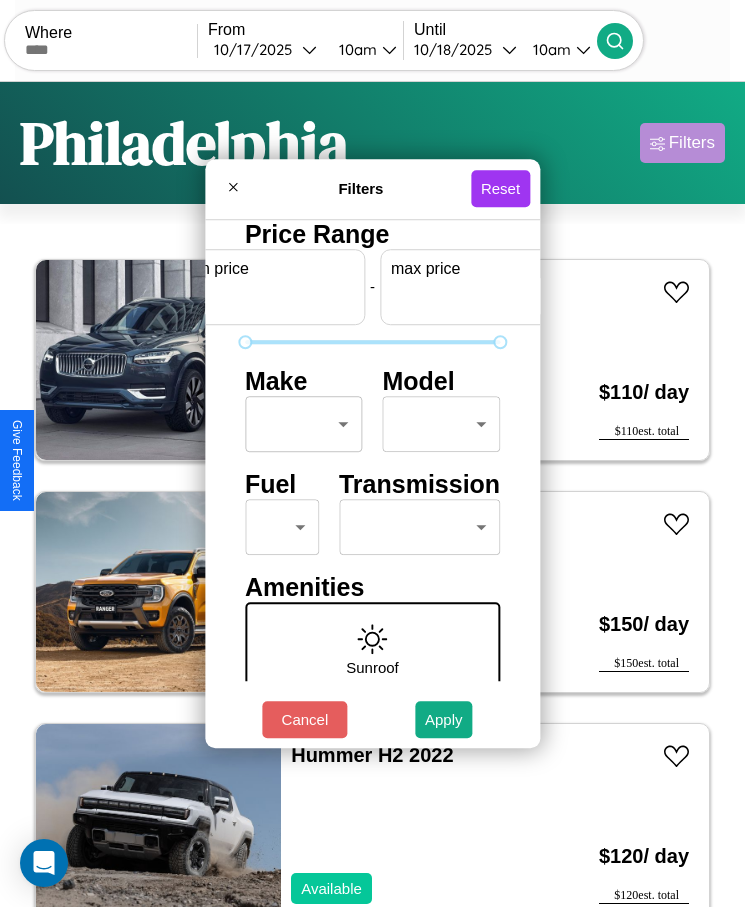 scroll, scrollTop: 0, scrollLeft: 74, axis: horizontal 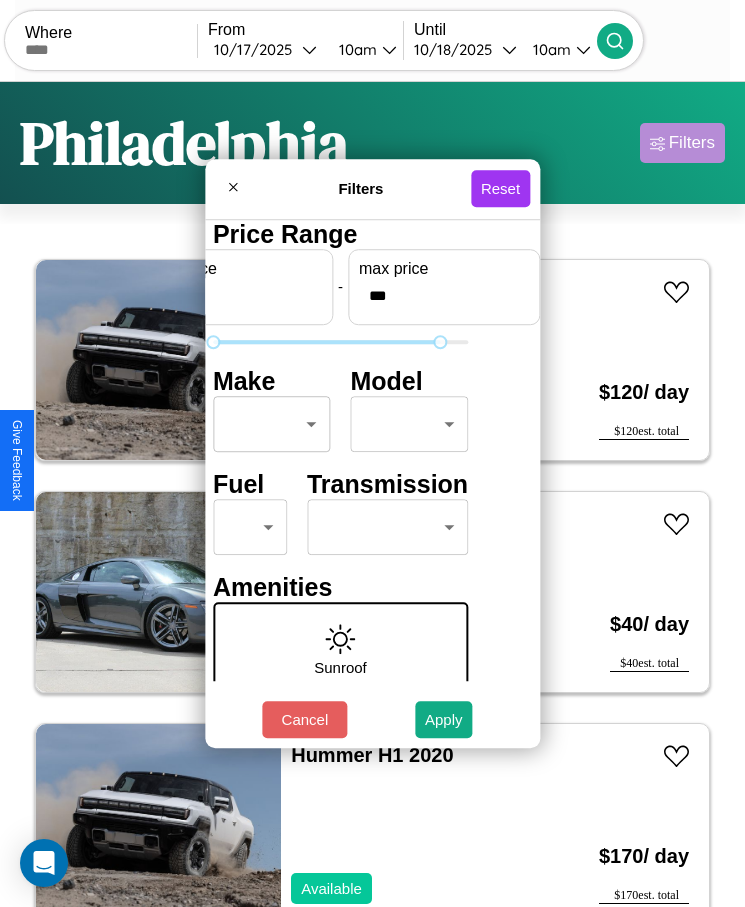 type on "***" 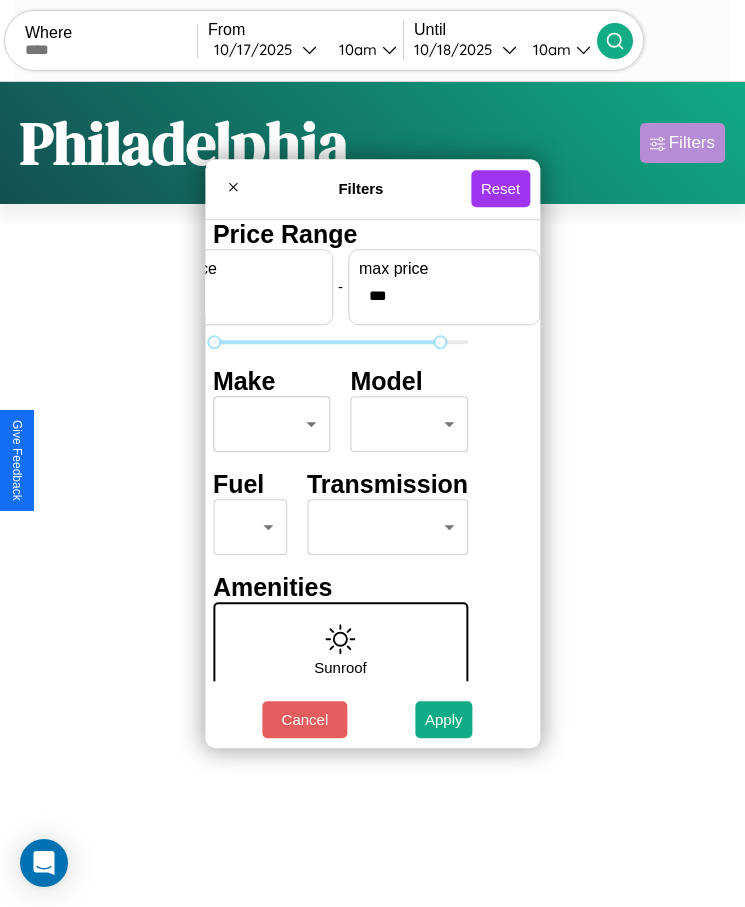 scroll, scrollTop: 0, scrollLeft: 0, axis: both 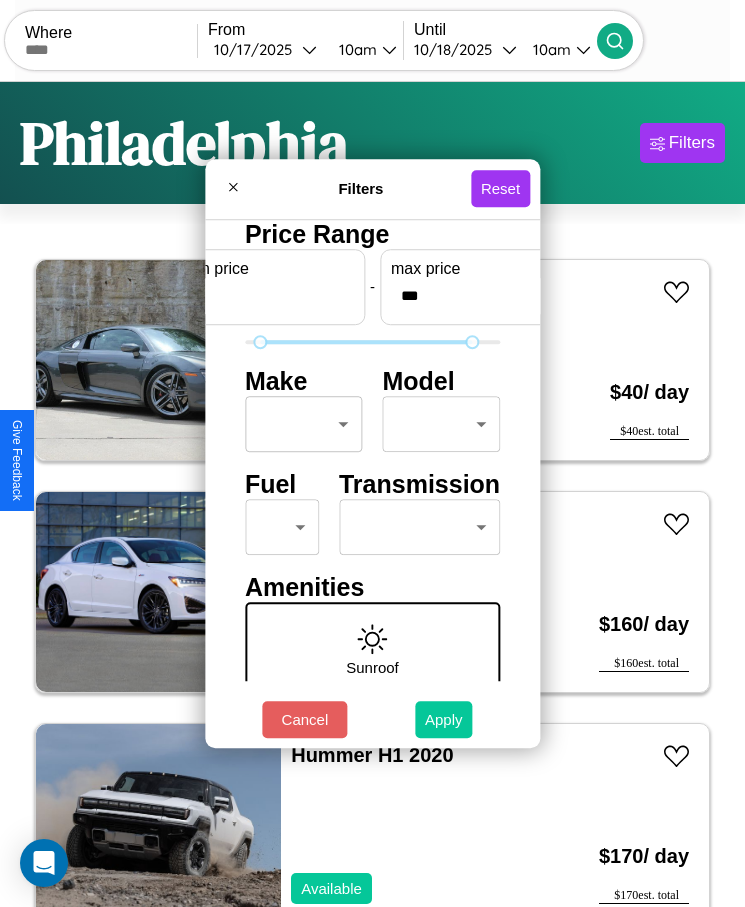 type on "**" 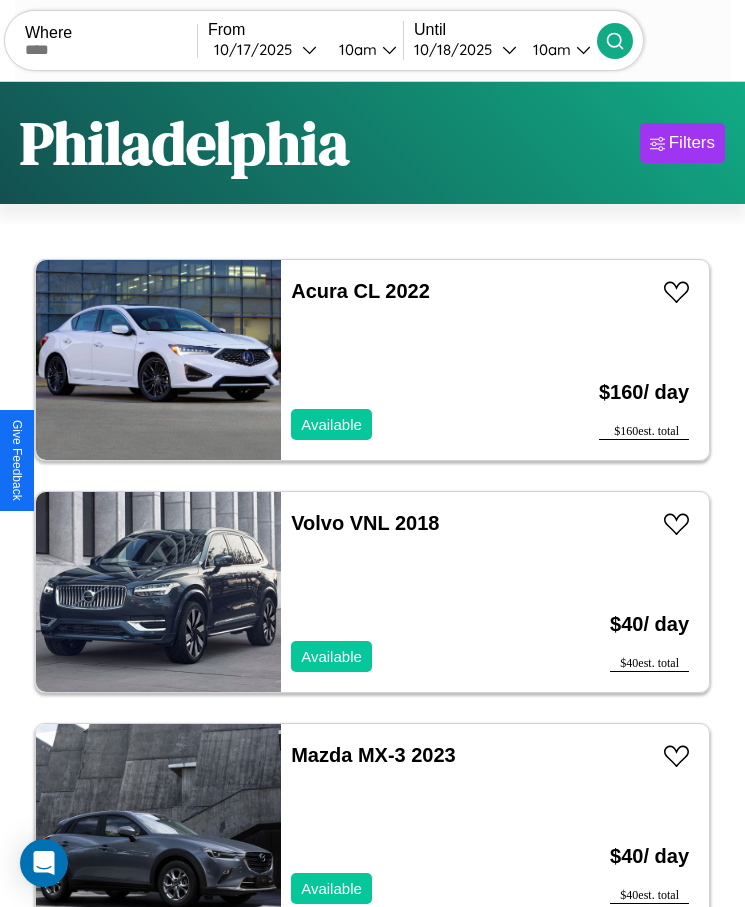 scroll, scrollTop: 50, scrollLeft: 0, axis: vertical 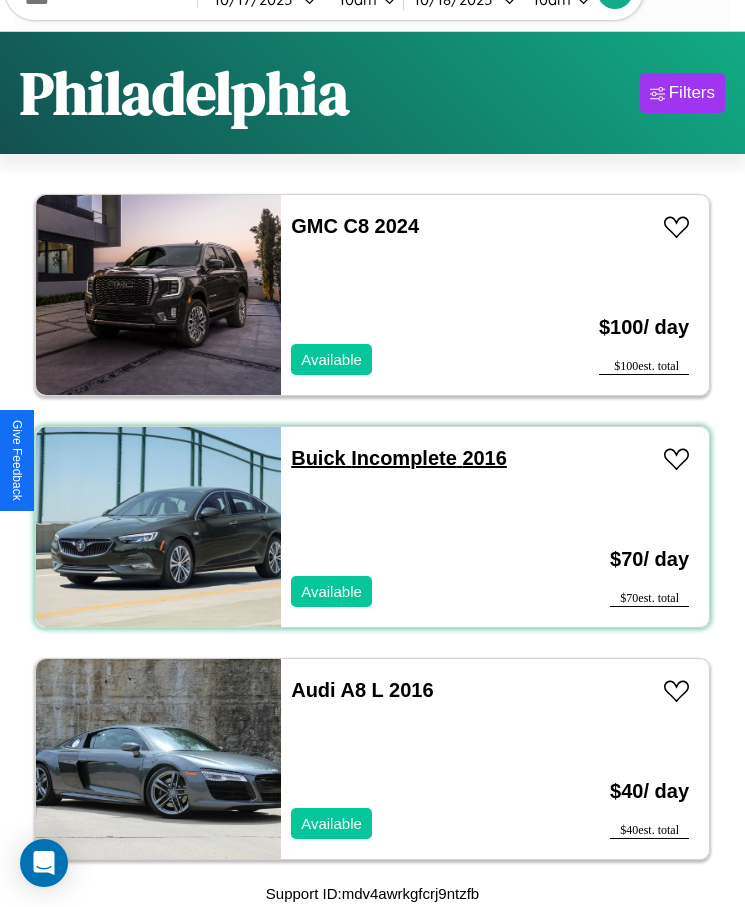 click on "Buick   Incomplete   2016" at bounding box center (399, 458) 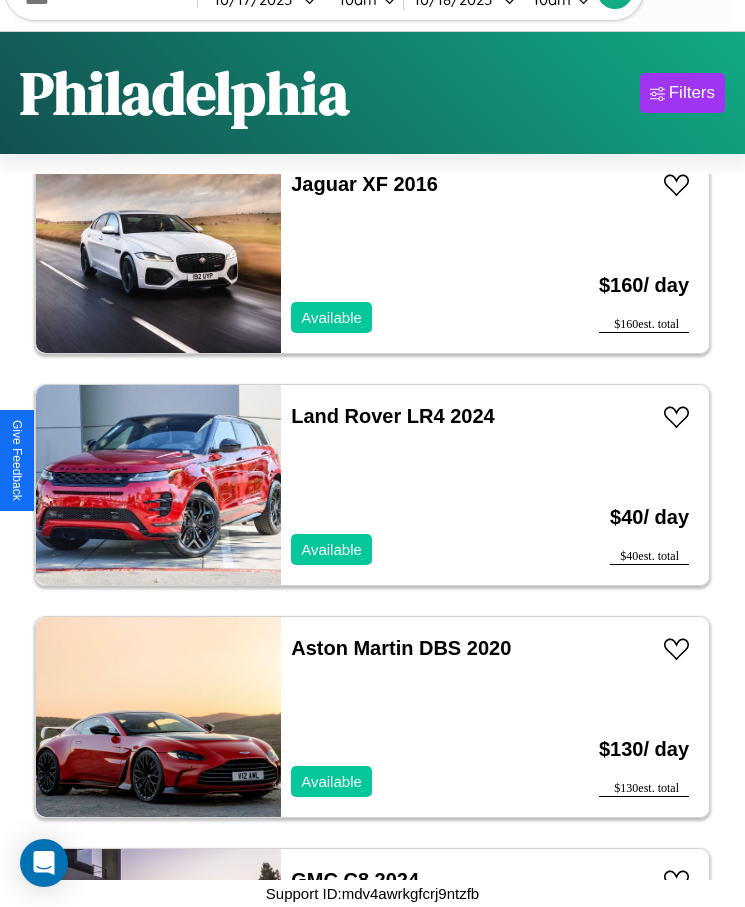 scroll, scrollTop: 2103, scrollLeft: 0, axis: vertical 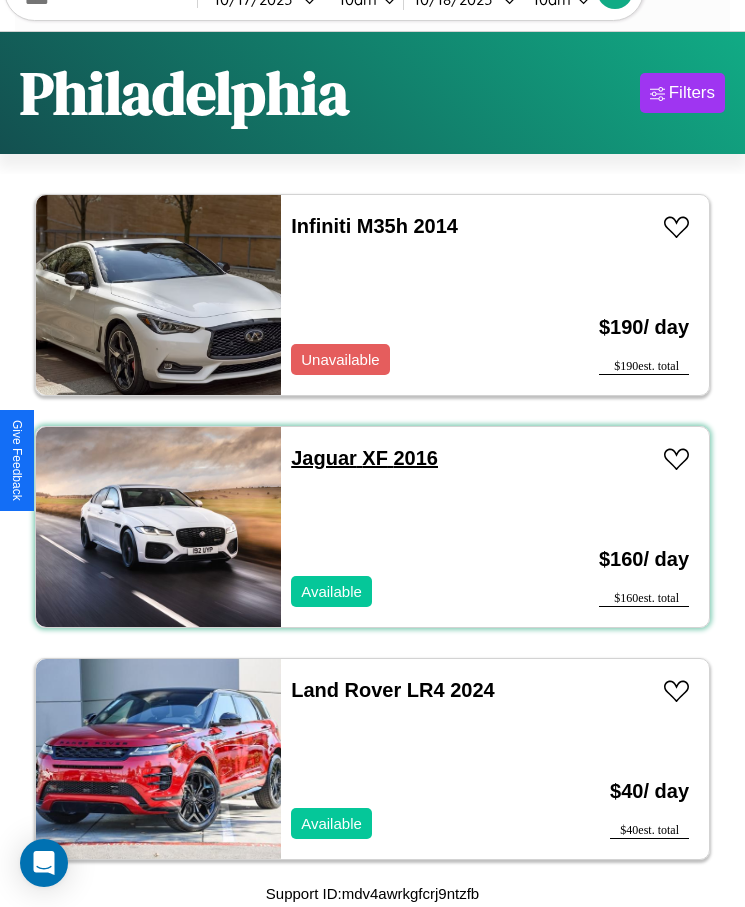 click on "Jaguar   XF   2016" at bounding box center [364, 458] 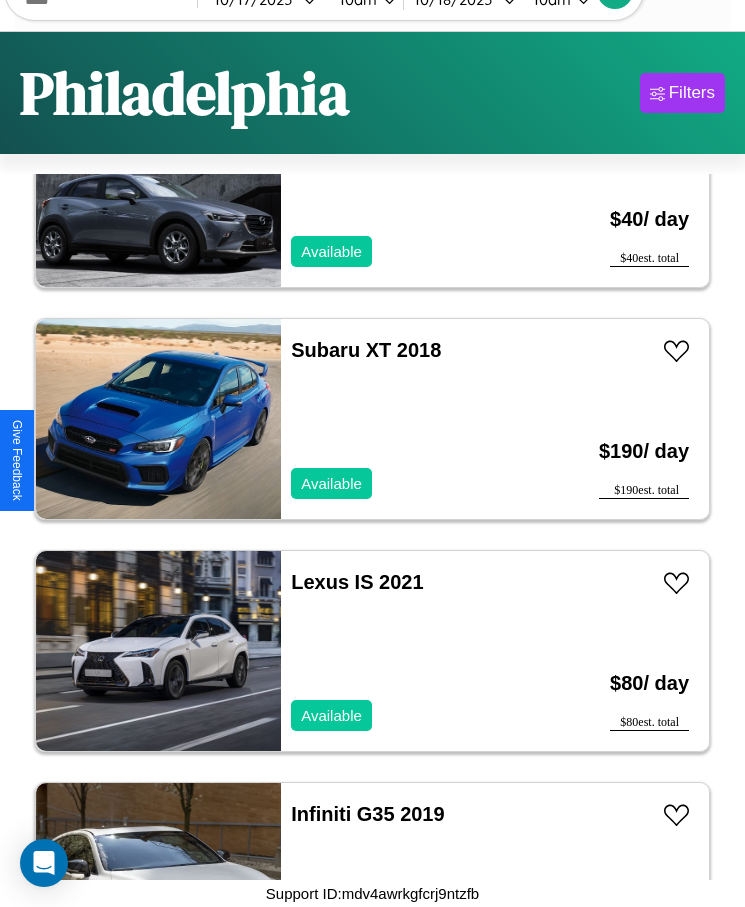 scroll, scrollTop: 479, scrollLeft: 0, axis: vertical 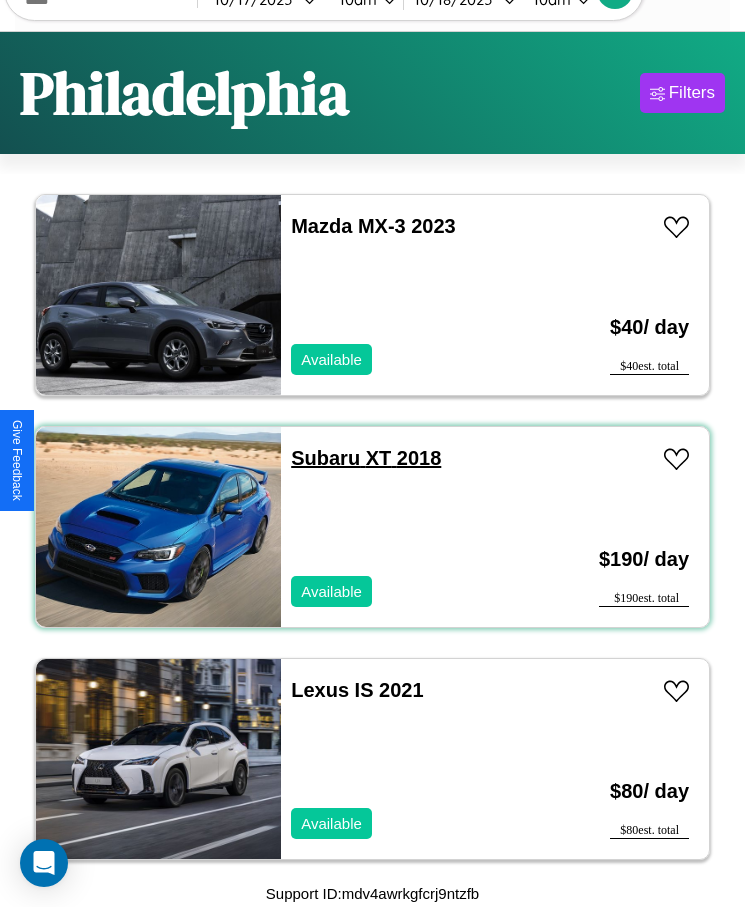 click on "Subaru   XT   2018" at bounding box center (366, 458) 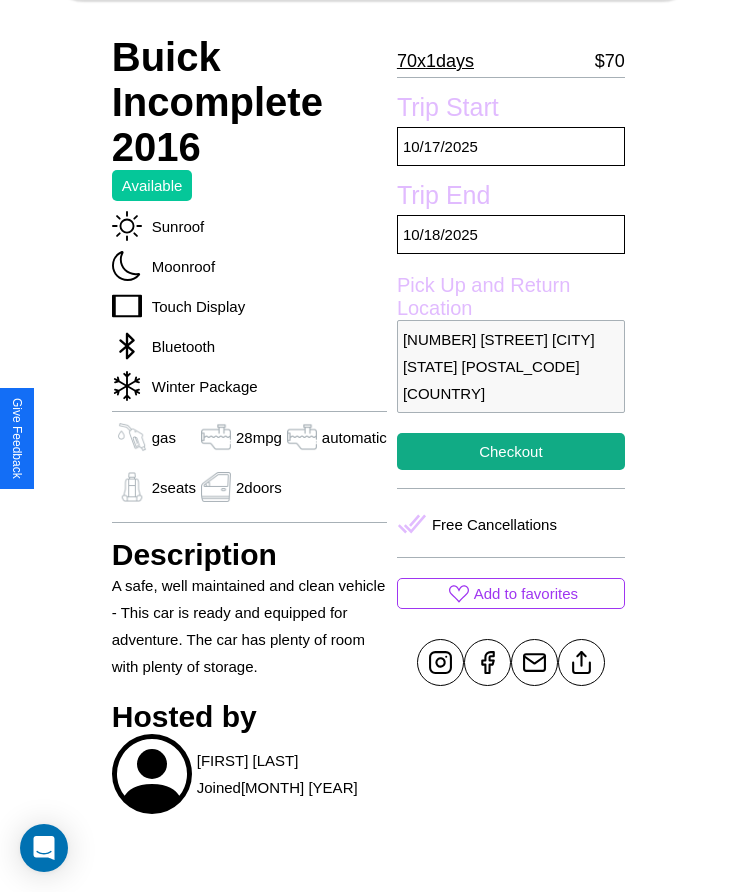 scroll, scrollTop: 565, scrollLeft: 0, axis: vertical 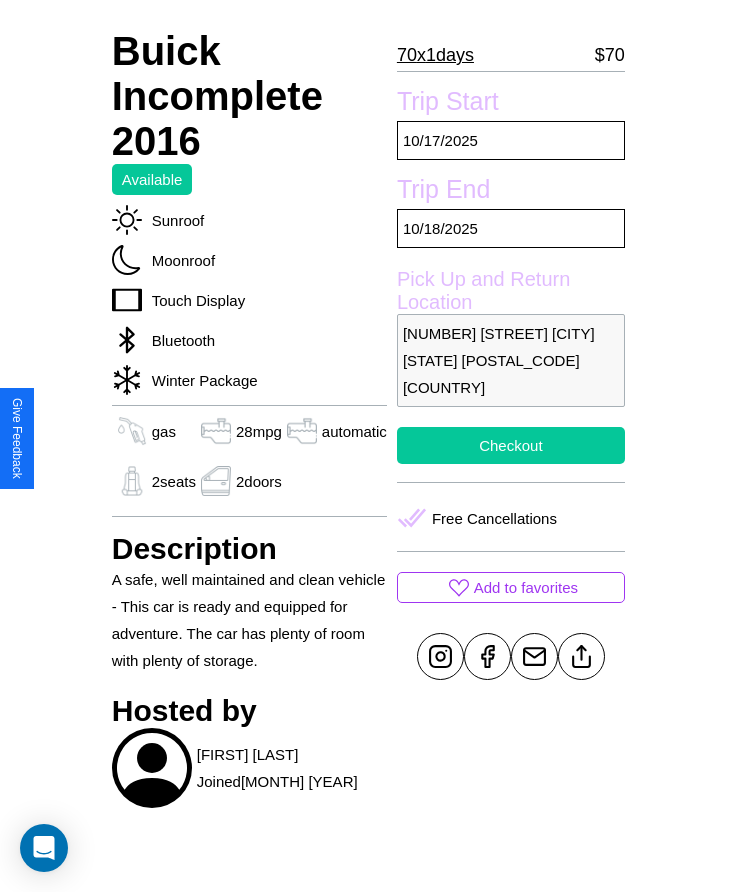click on "Checkout" at bounding box center (511, 445) 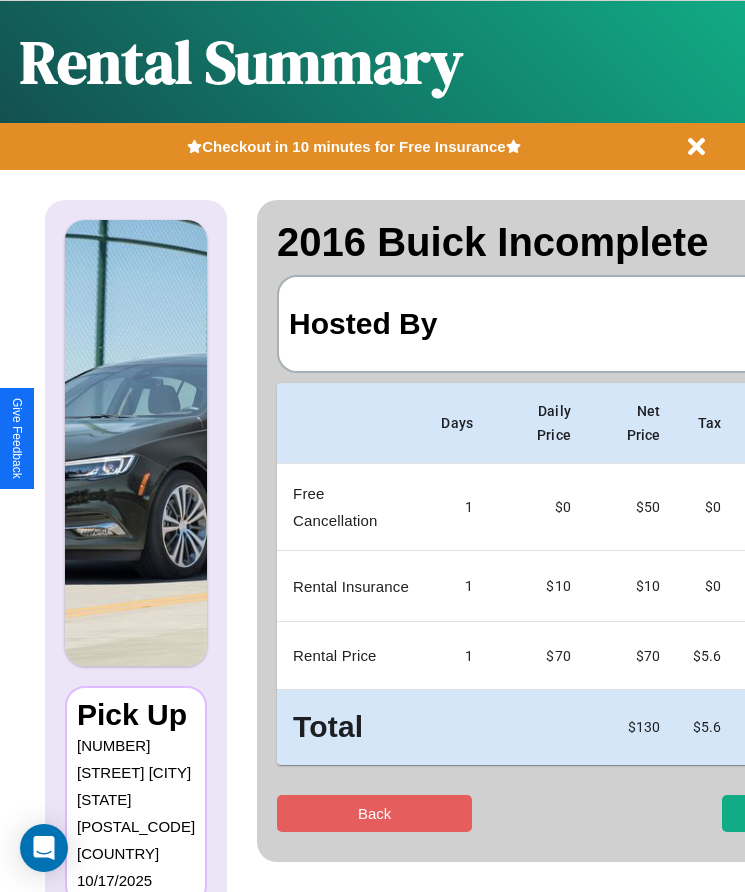 scroll, scrollTop: 0, scrollLeft: 137, axis: horizontal 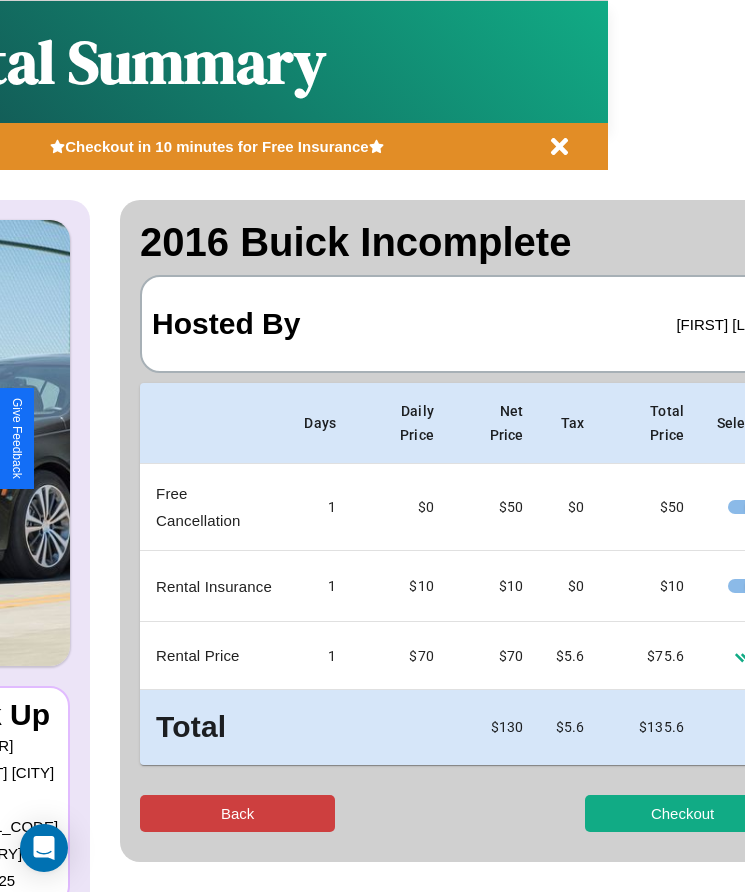 click on "Back" at bounding box center [237, 813] 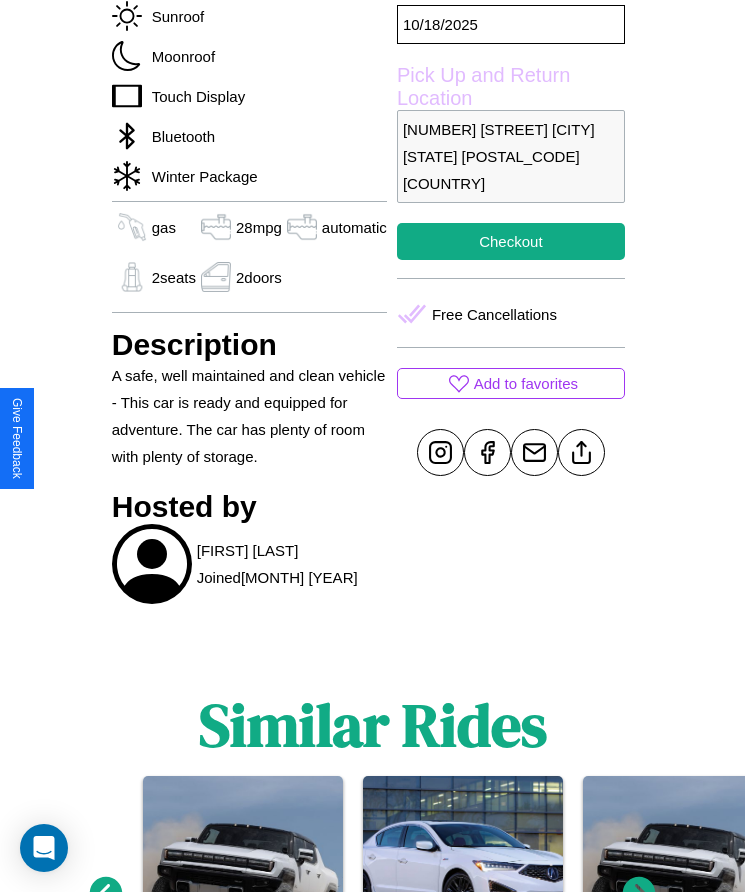 scroll, scrollTop: 776, scrollLeft: 0, axis: vertical 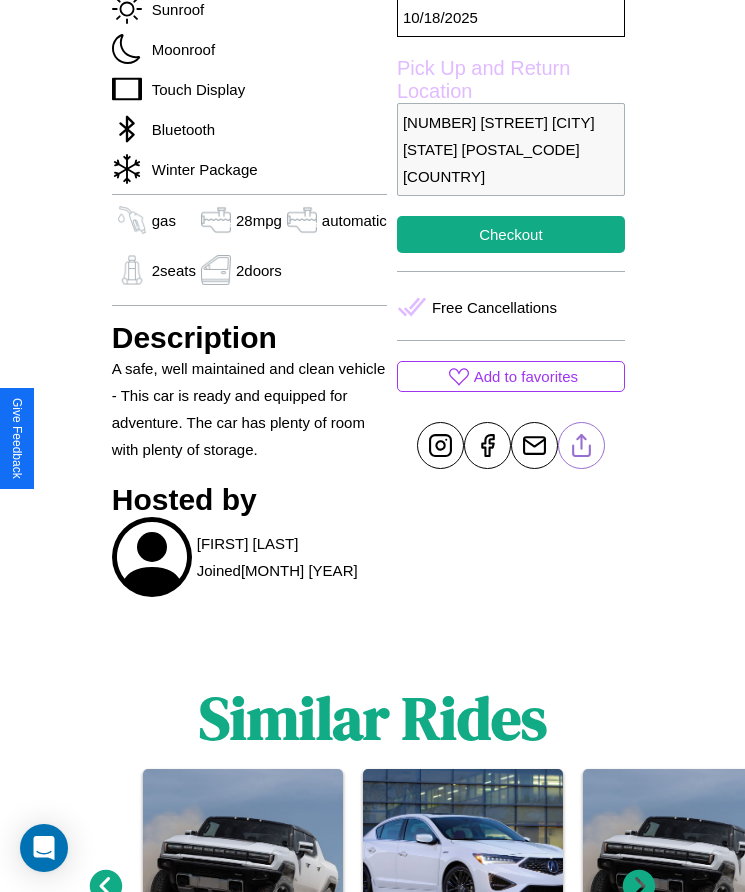 click 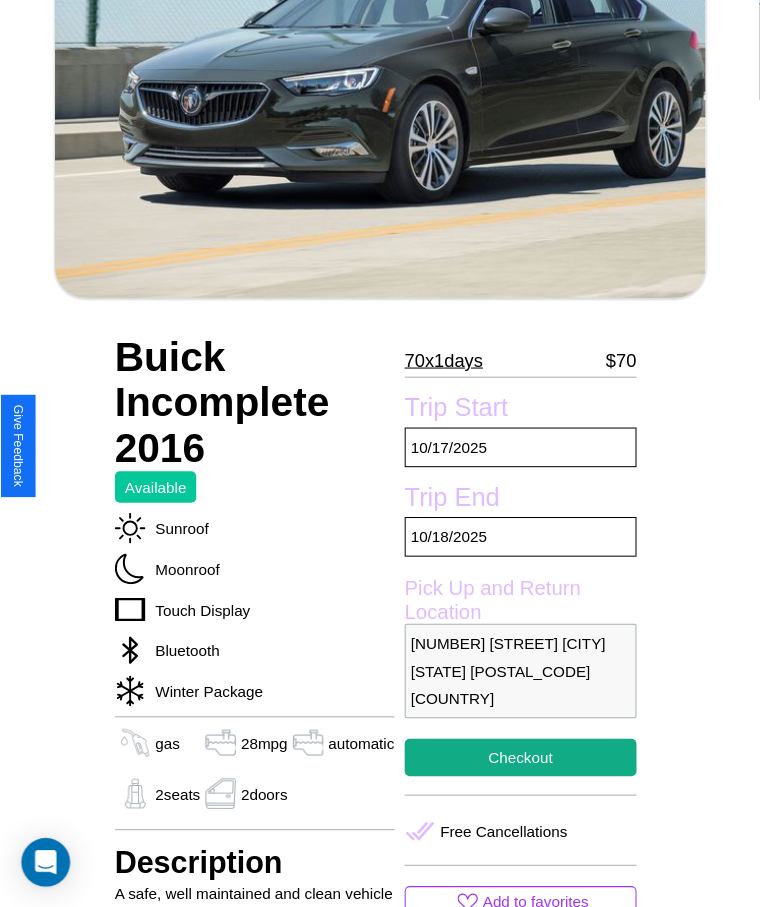 scroll, scrollTop: 260, scrollLeft: 0, axis: vertical 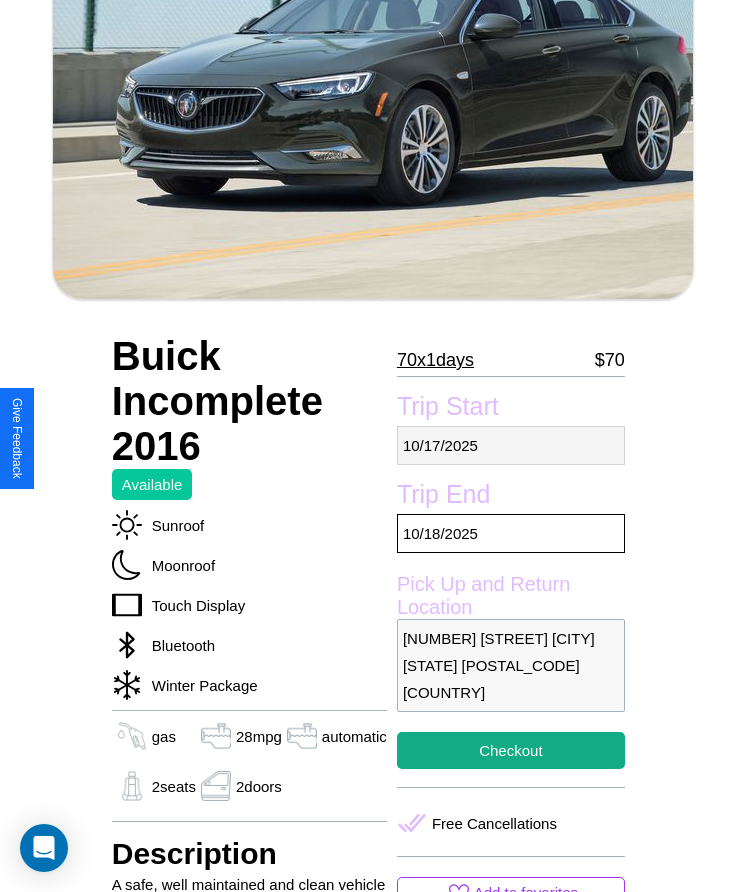 click on "10 / 17 / 2025" at bounding box center [511, 445] 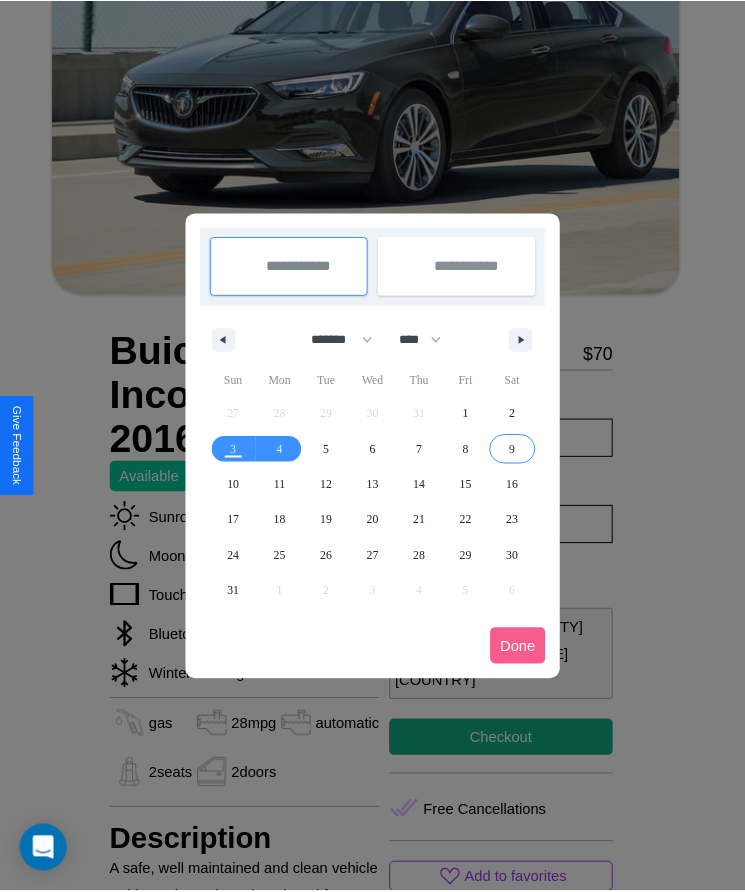 scroll, scrollTop: 0, scrollLeft: 0, axis: both 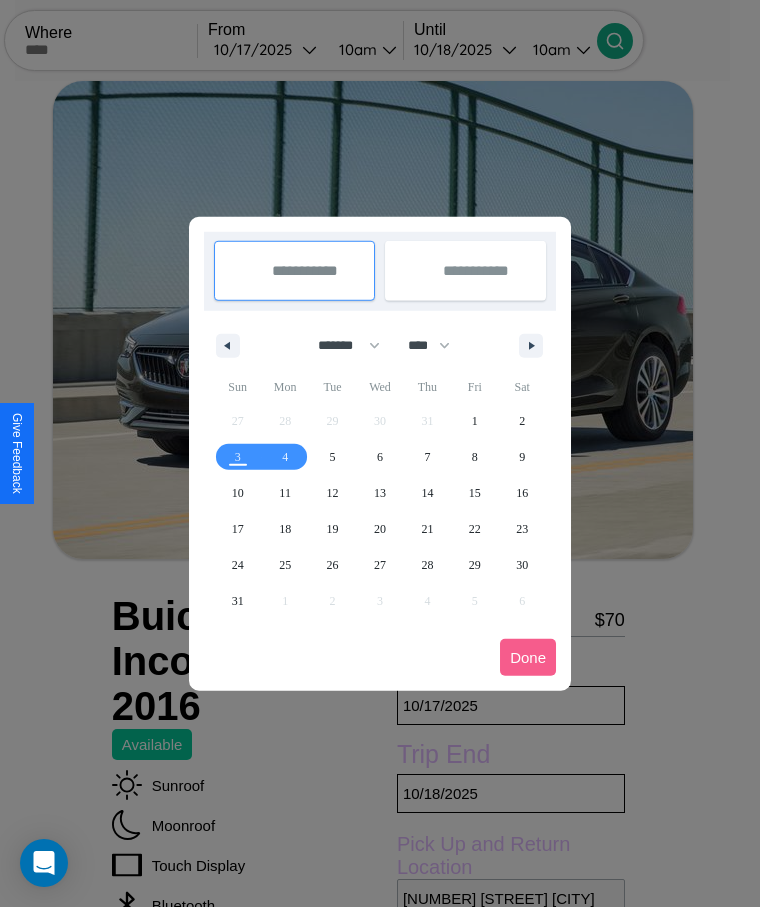 click at bounding box center (380, 453) 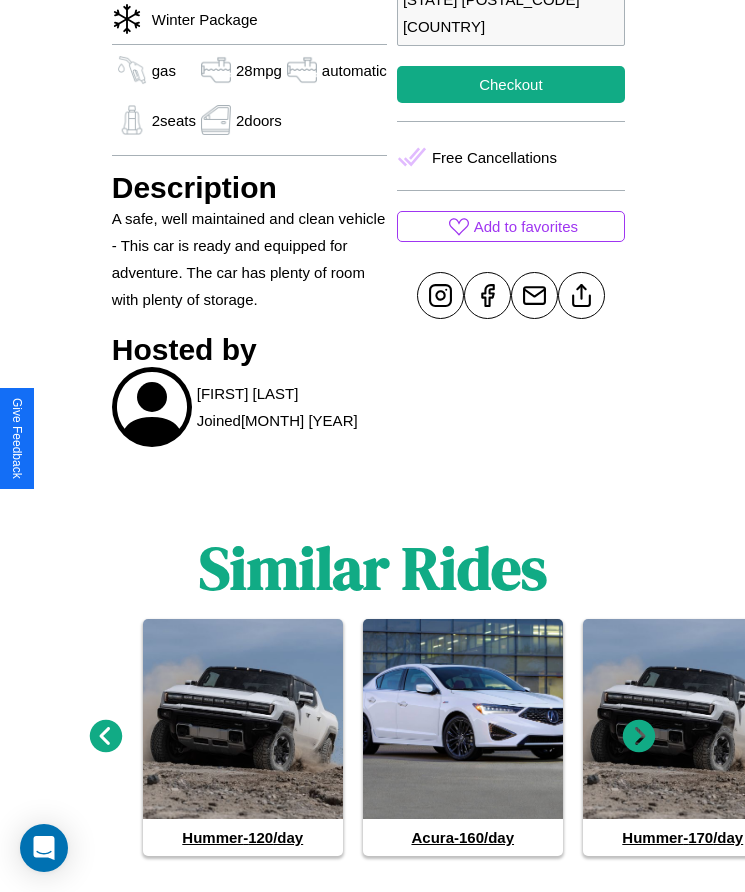 scroll, scrollTop: 957, scrollLeft: 0, axis: vertical 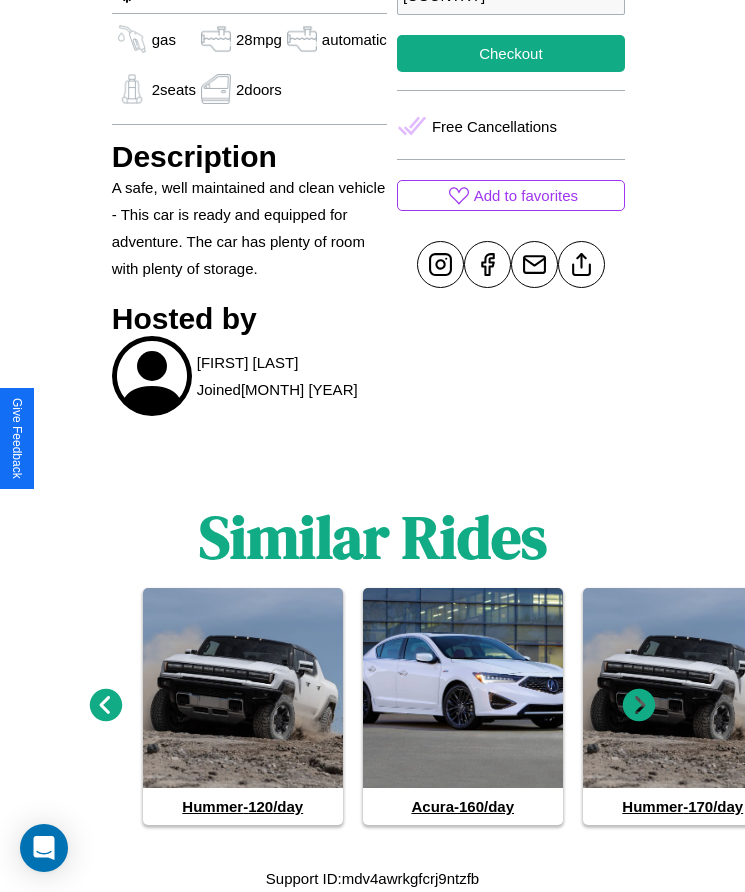 click 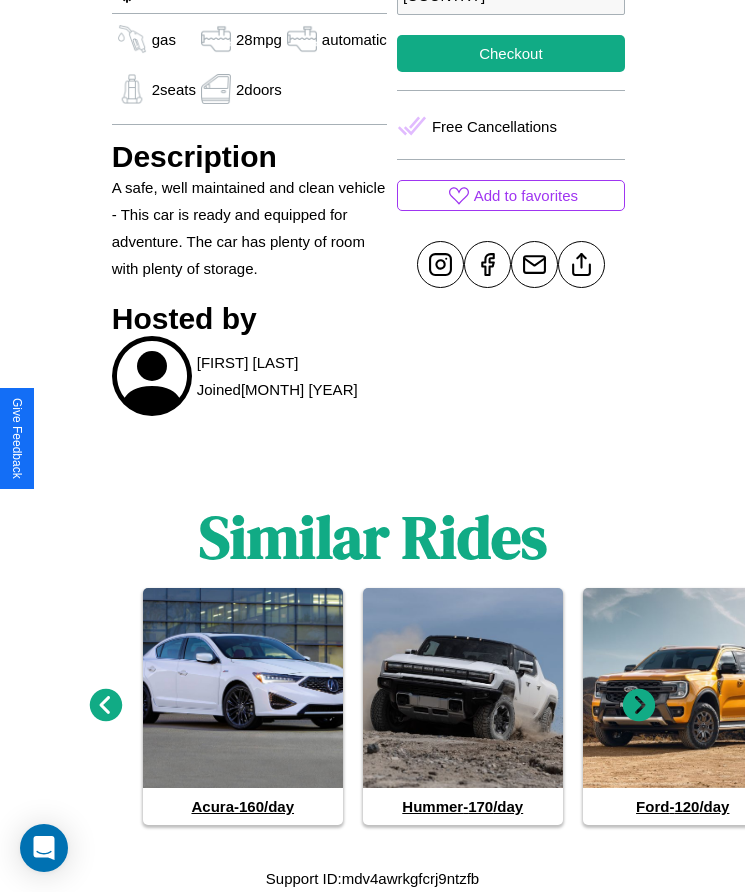 click 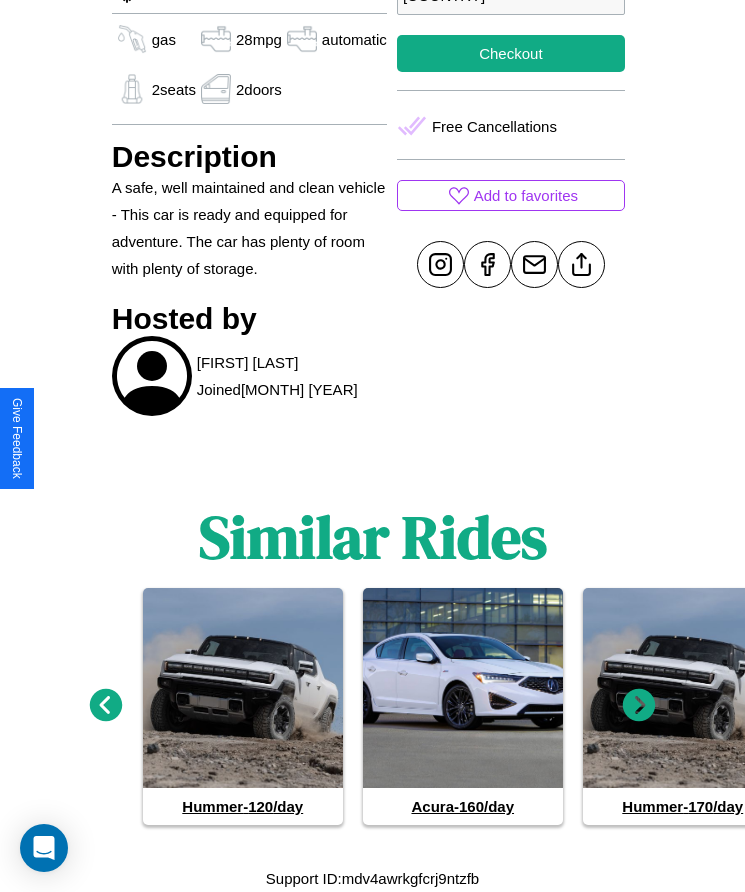 click 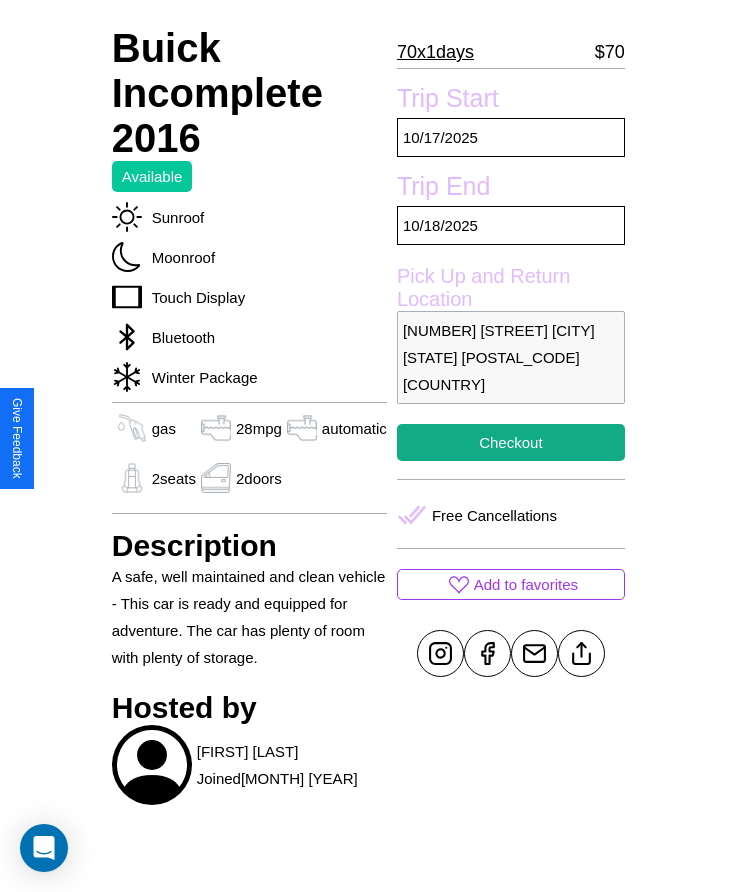 scroll, scrollTop: 216, scrollLeft: 0, axis: vertical 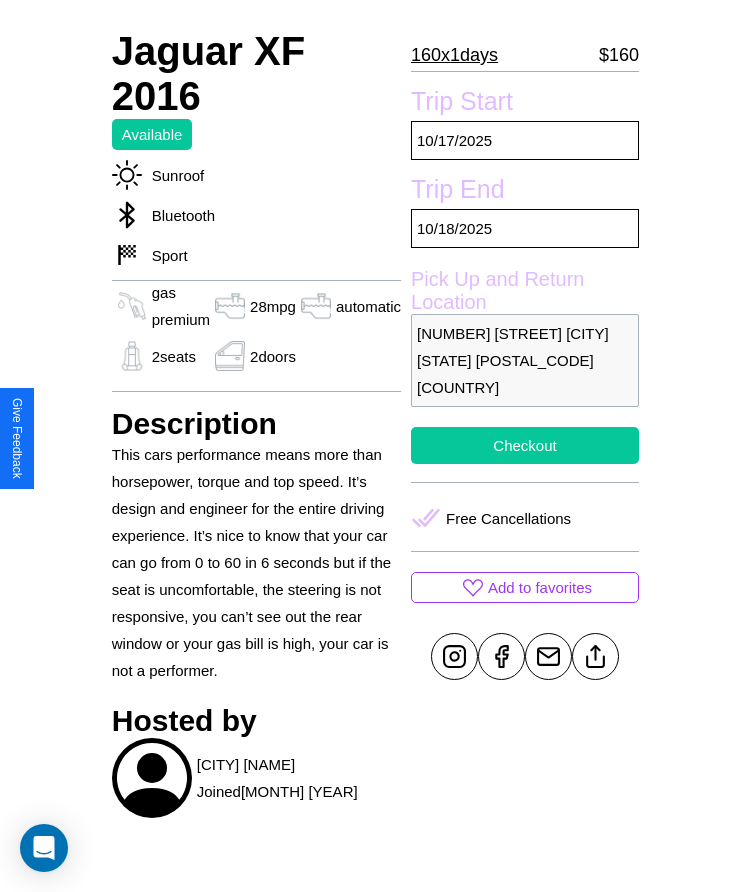 click on "Checkout" at bounding box center (525, 445) 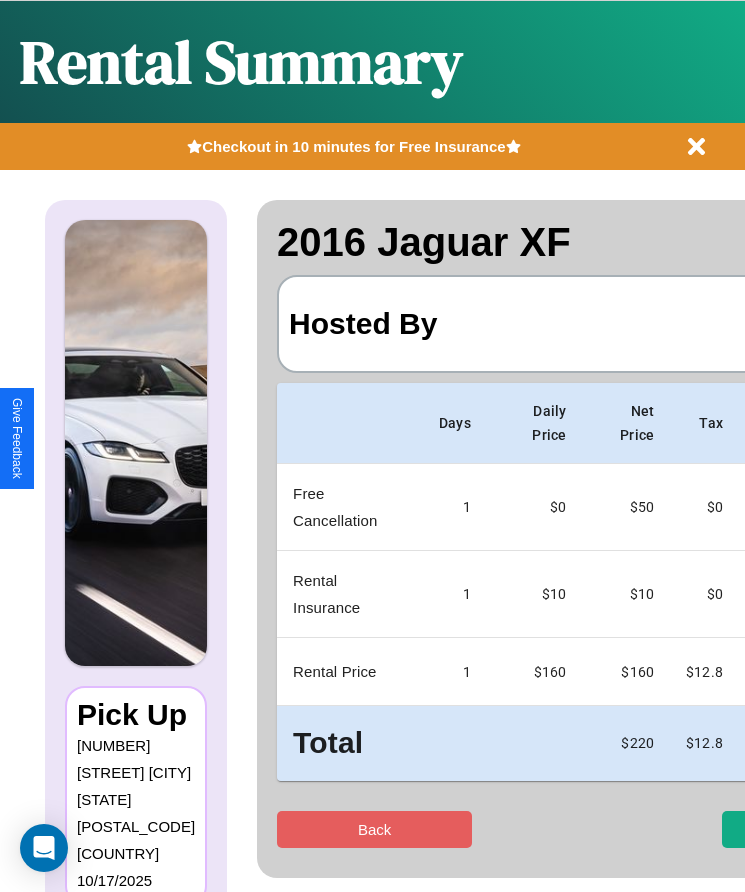 scroll, scrollTop: 0, scrollLeft: 137, axis: horizontal 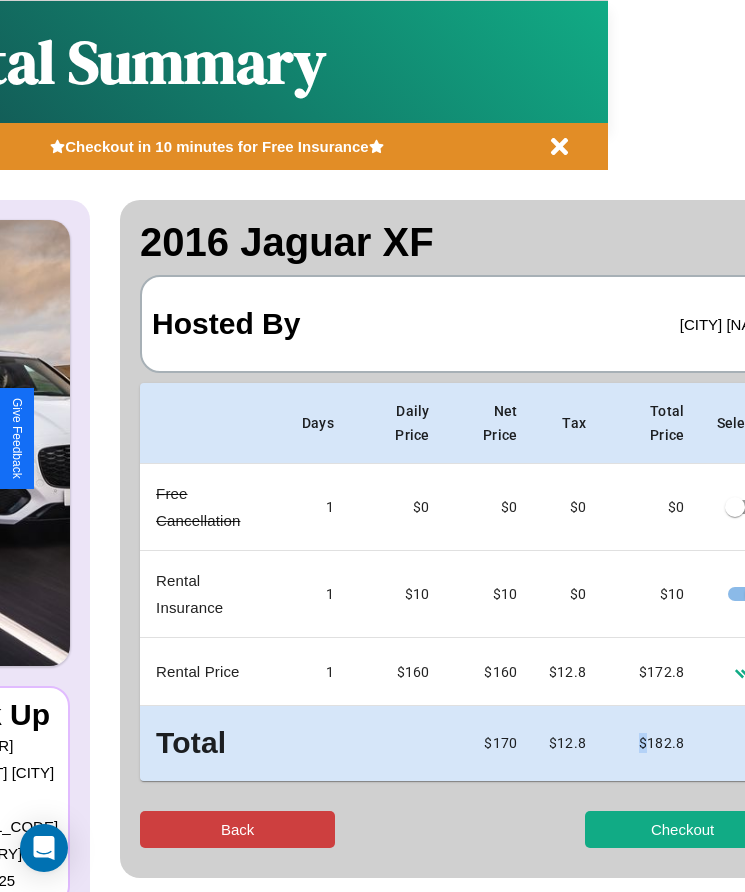 click on "Back" at bounding box center (237, 829) 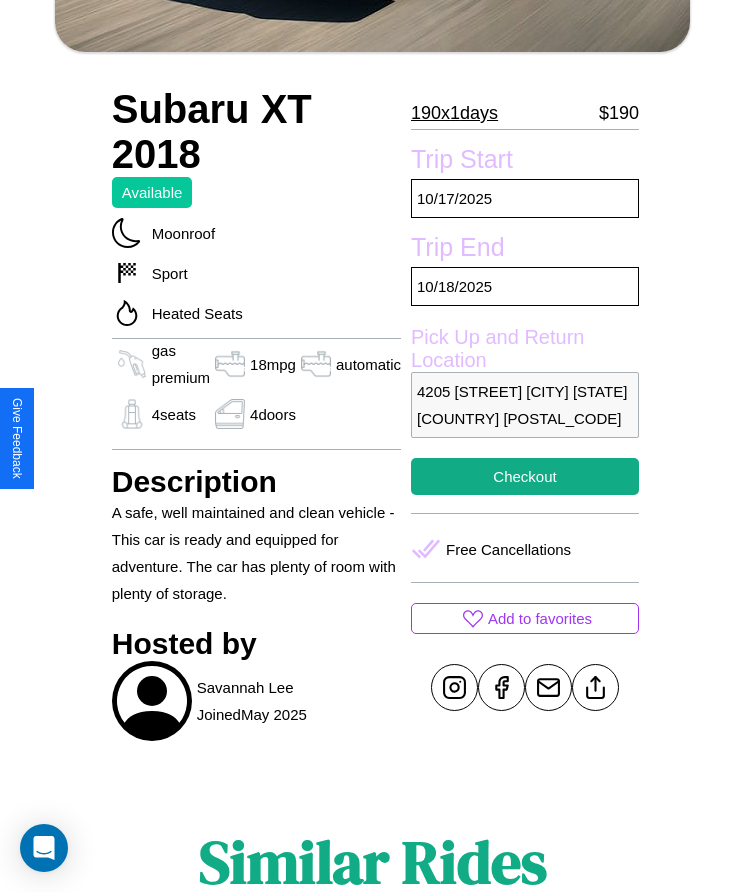 scroll, scrollTop: 751, scrollLeft: 0, axis: vertical 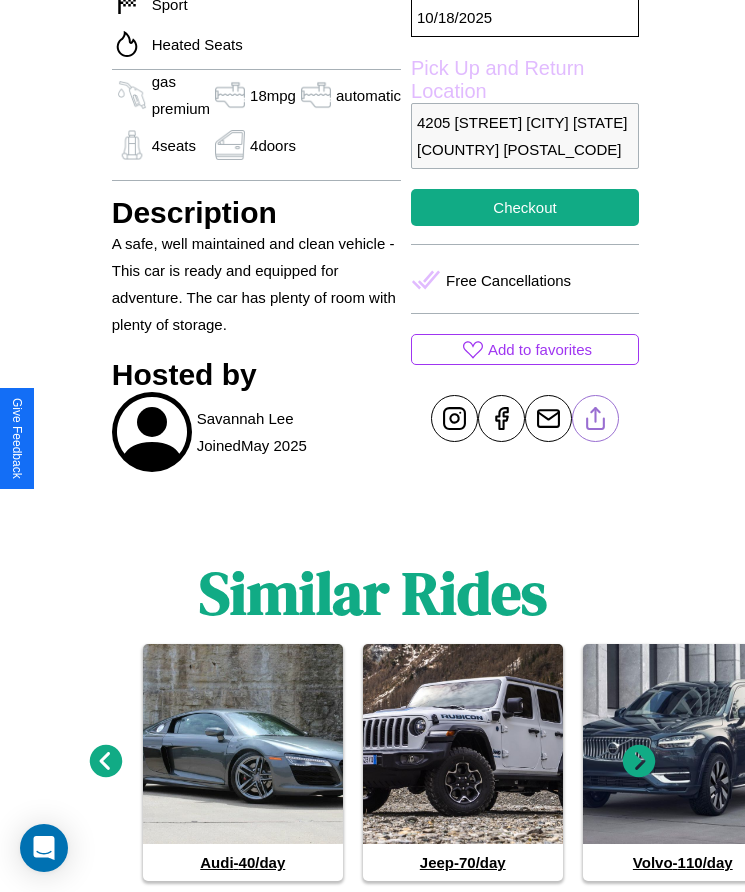 click 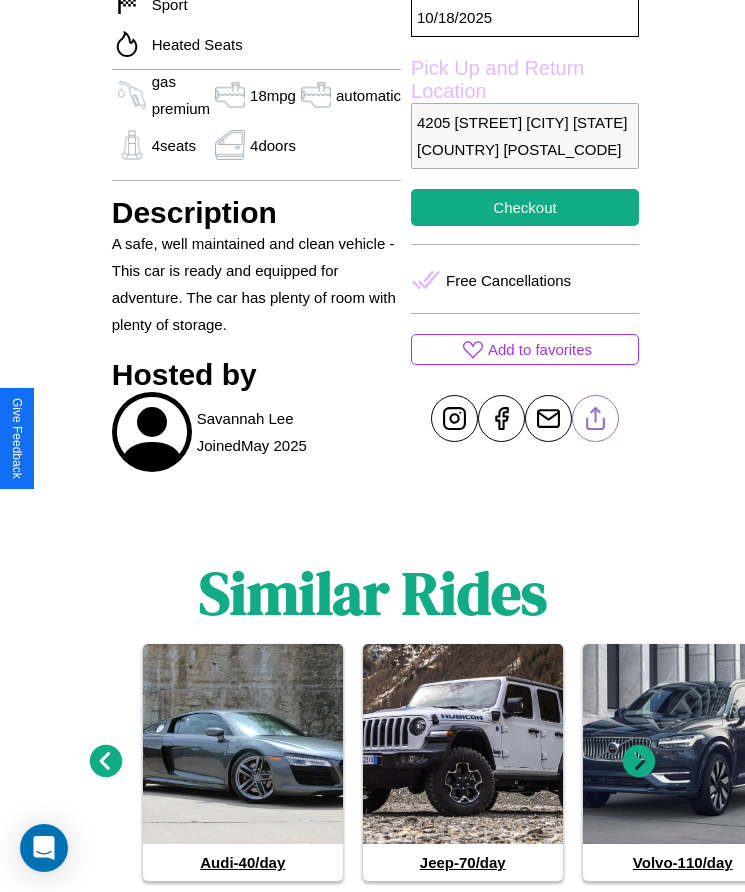 scroll, scrollTop: 819, scrollLeft: 0, axis: vertical 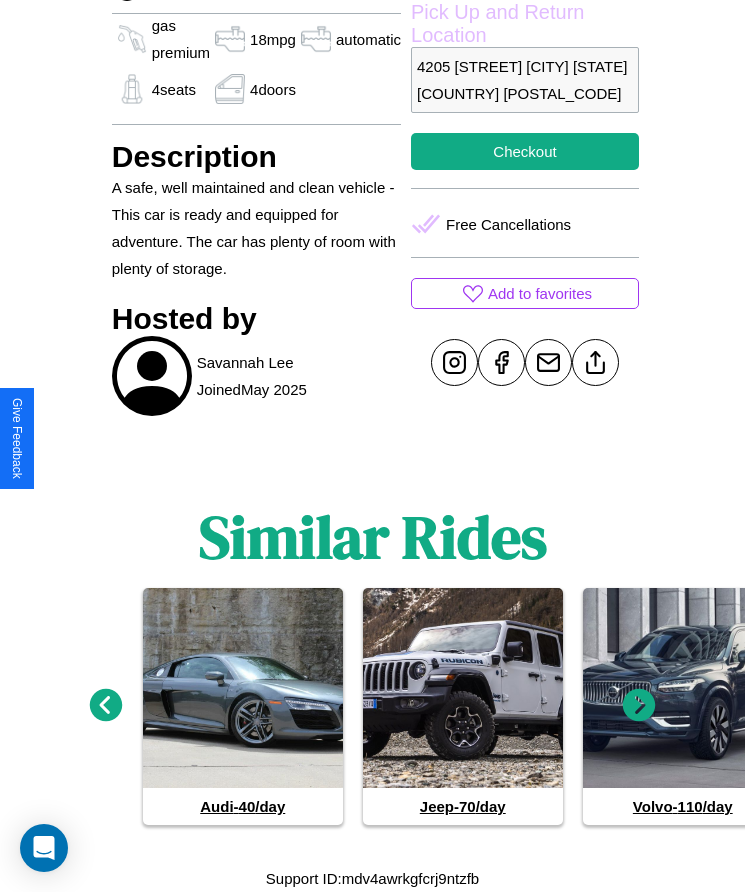 click 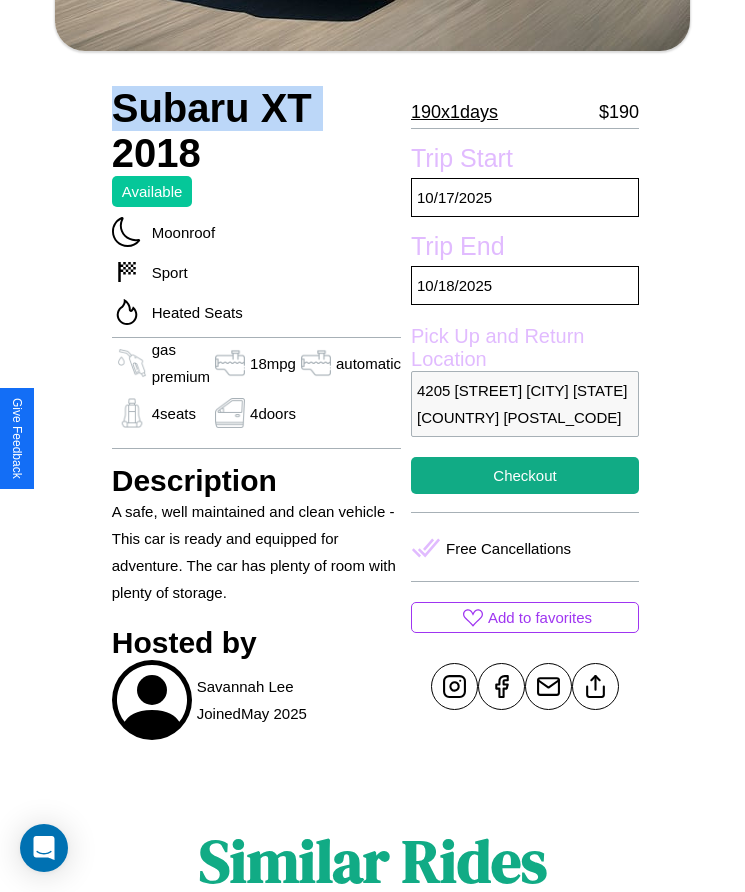scroll, scrollTop: 540, scrollLeft: 0, axis: vertical 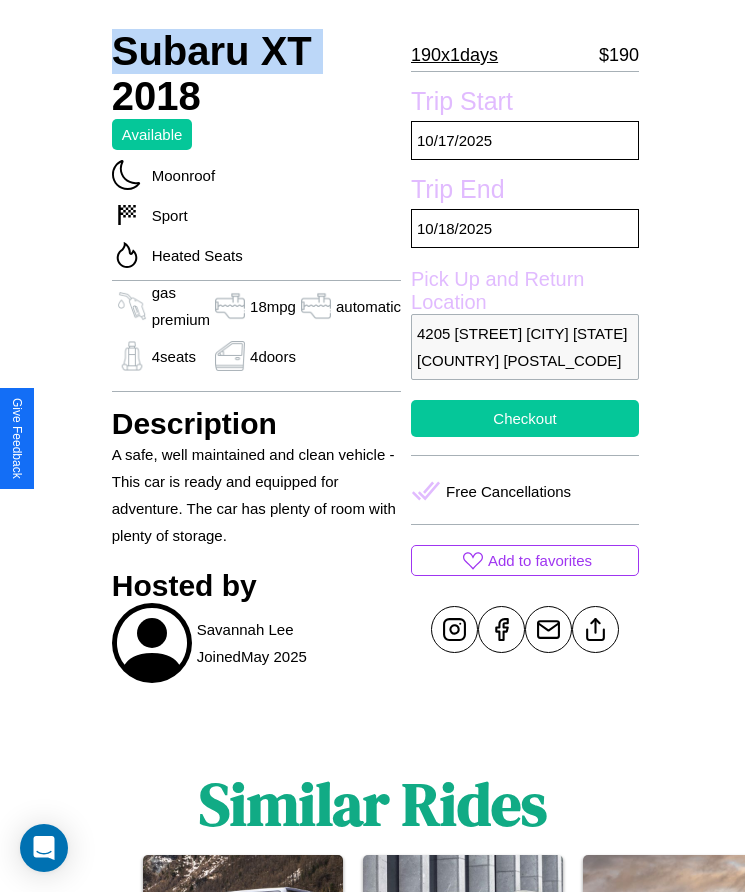 click on "Checkout" at bounding box center (525, 418) 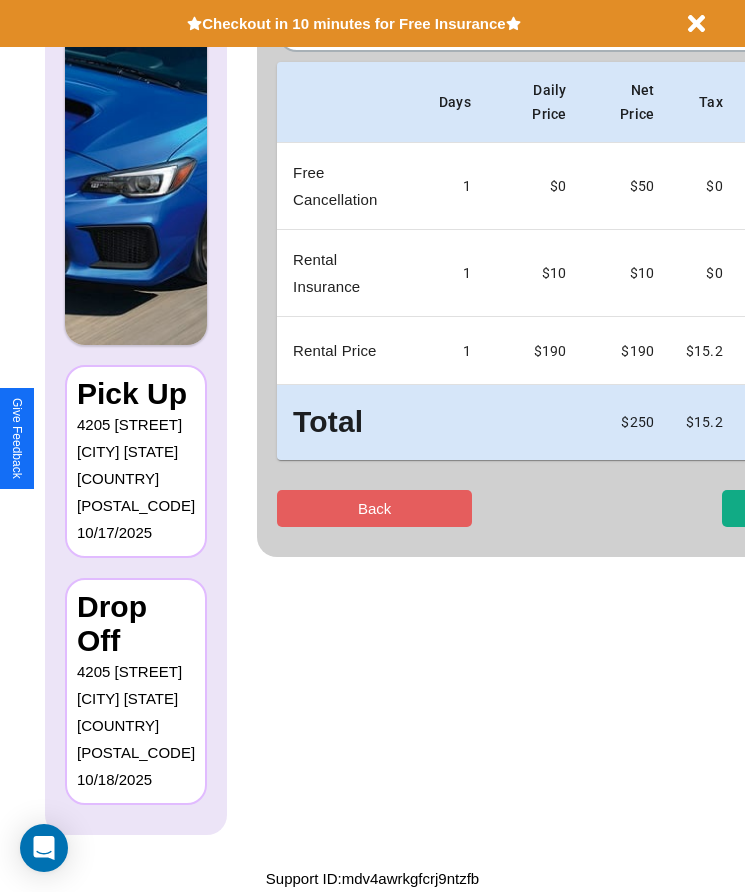 scroll, scrollTop: 0, scrollLeft: 0, axis: both 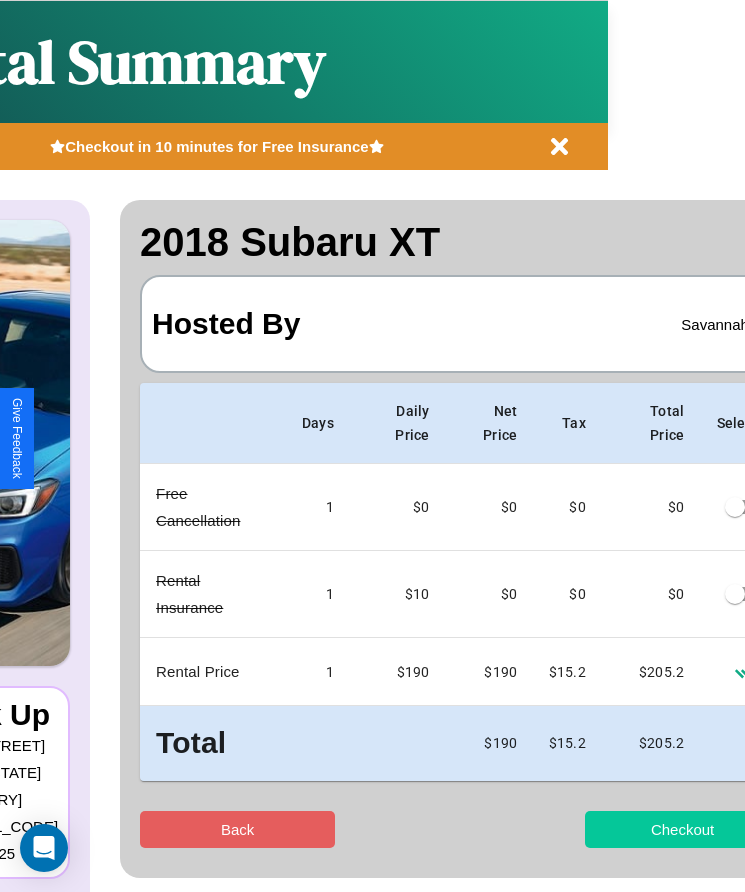 click on "Checkout" at bounding box center [682, 829] 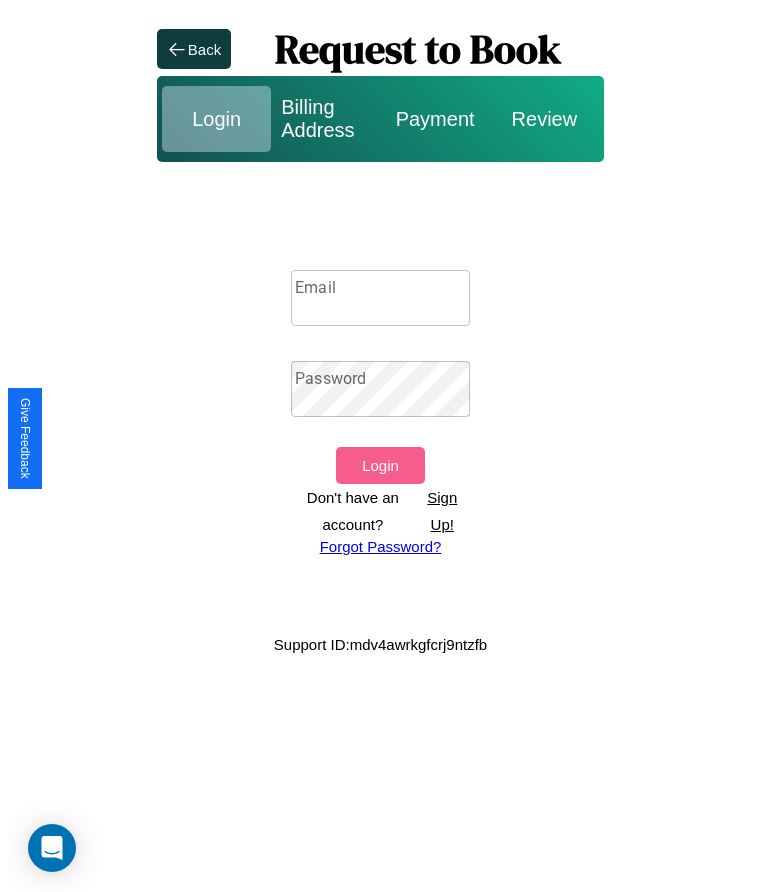 scroll, scrollTop: 0, scrollLeft: 0, axis: both 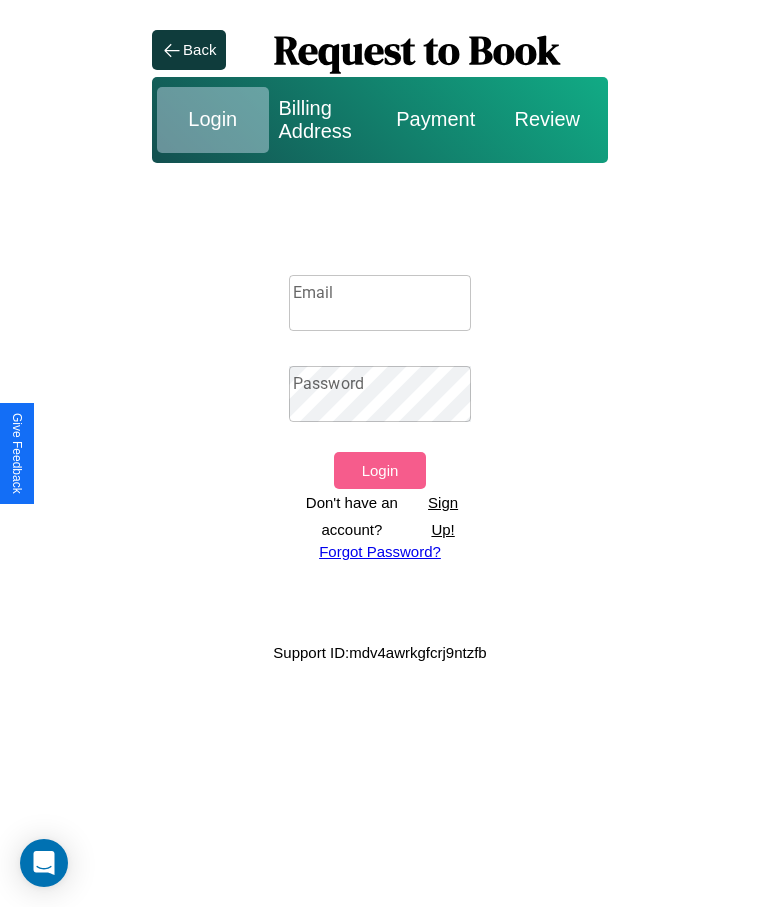 click on "Sign Up!" at bounding box center (443, 516) 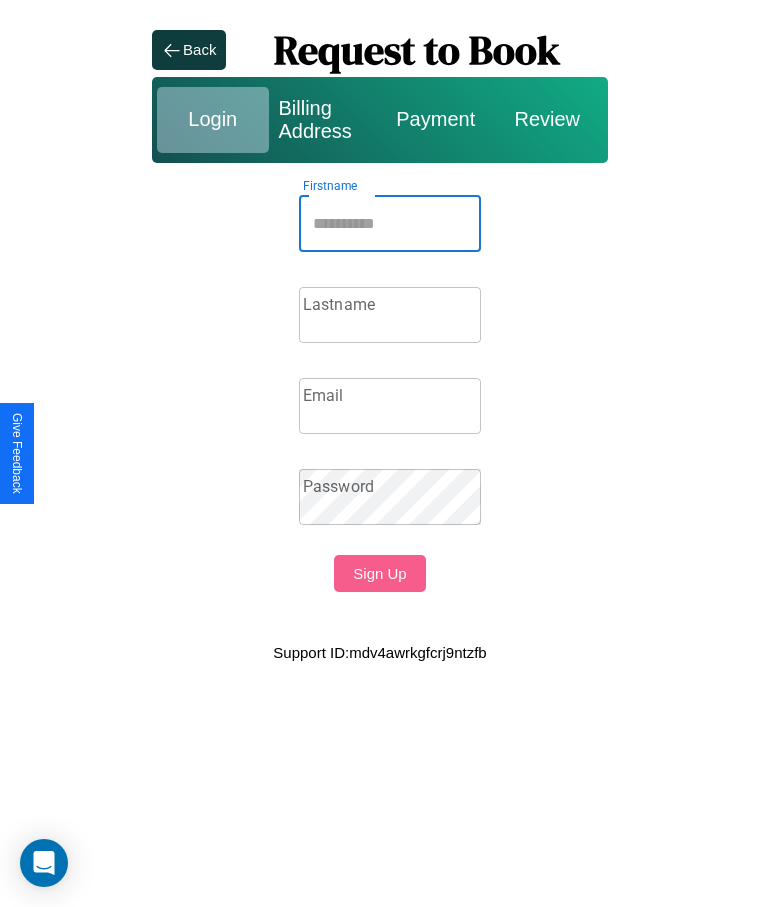 click on "Firstname" at bounding box center (390, 224) 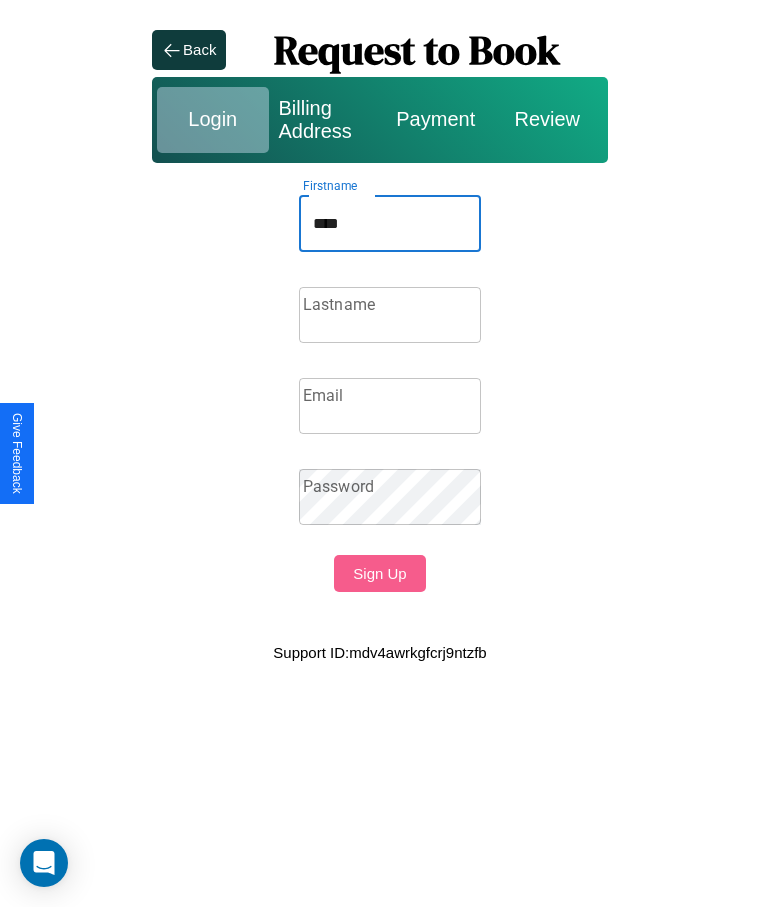 type on "****" 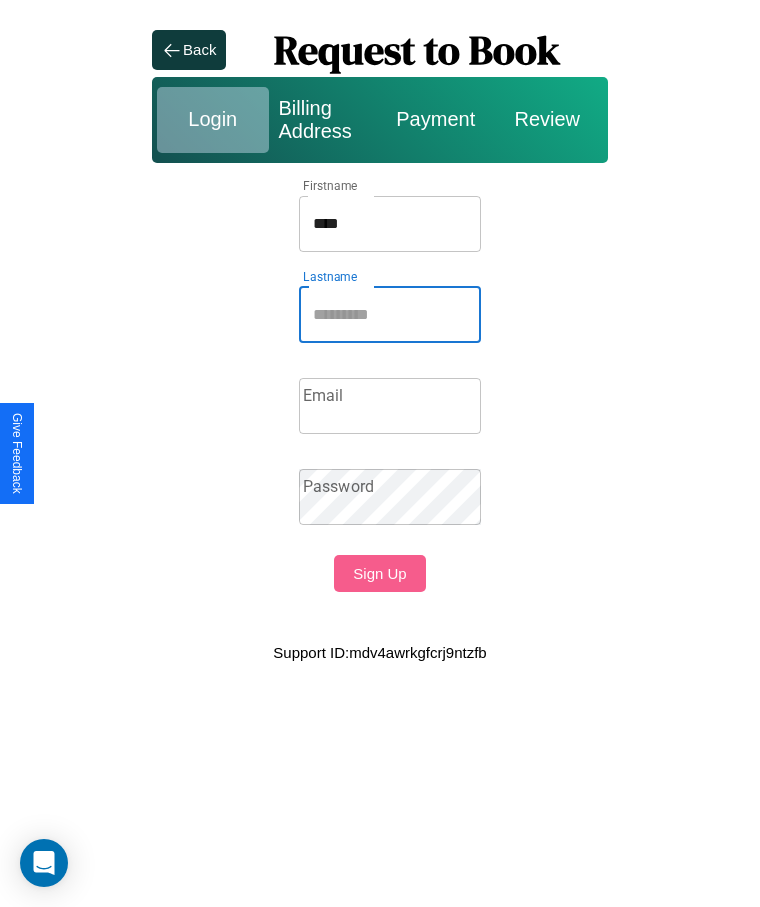 click on "Lastname" at bounding box center (390, 315) 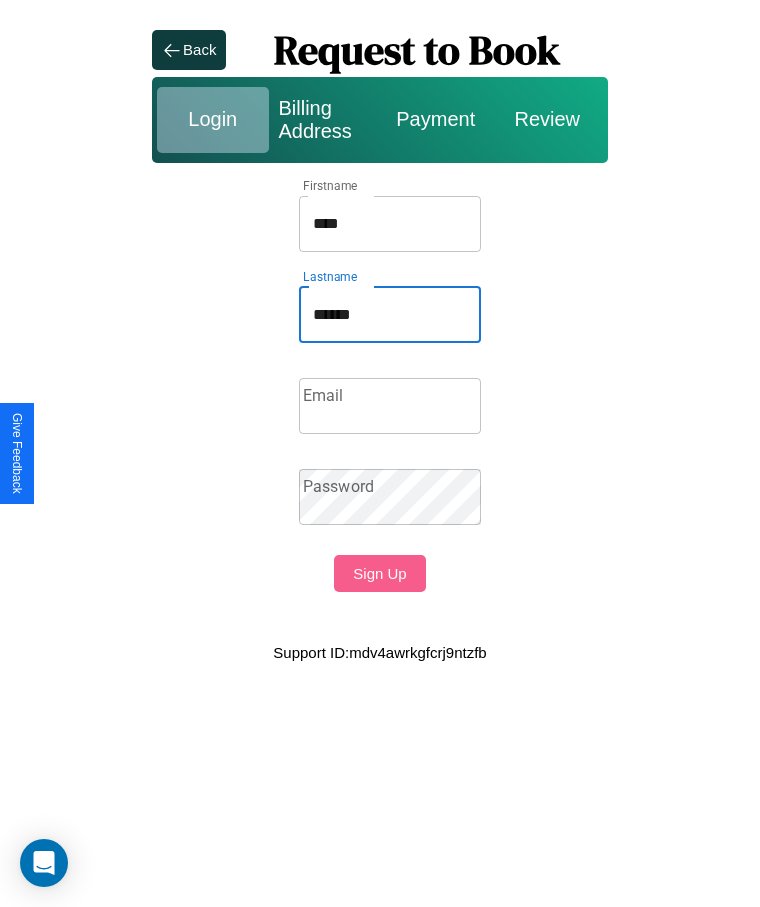 type on "******" 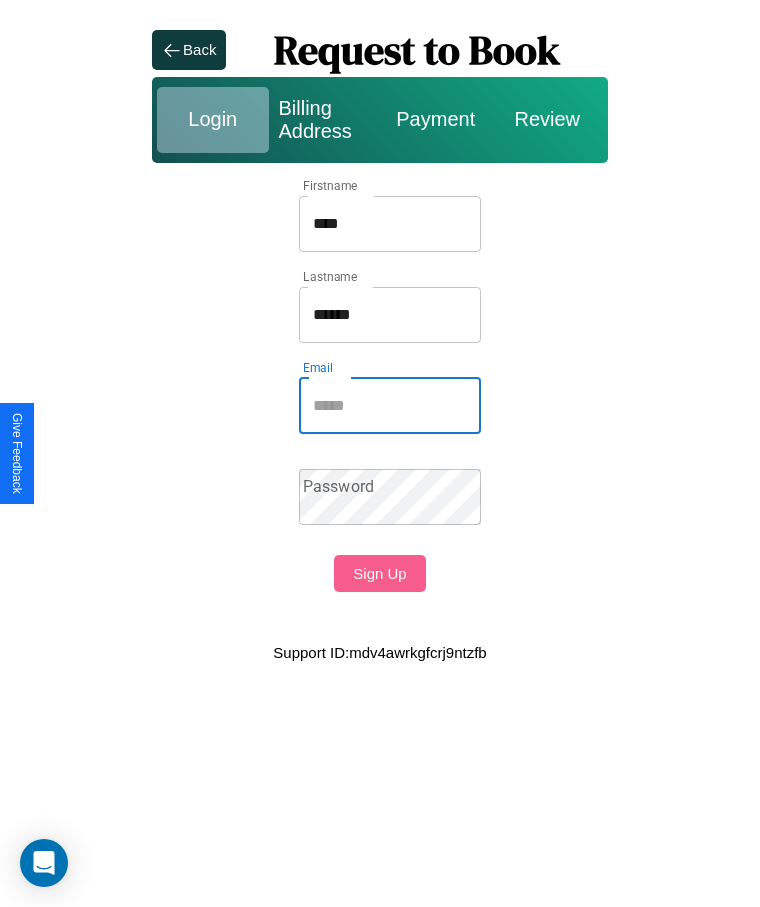 click on "Email" at bounding box center (390, 406) 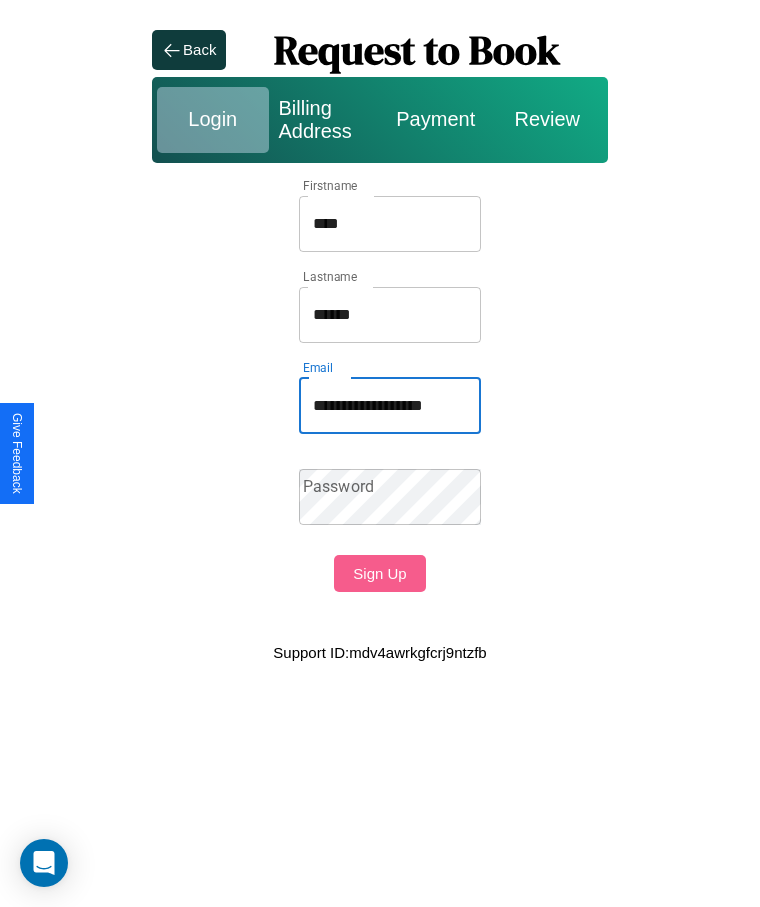type on "**********" 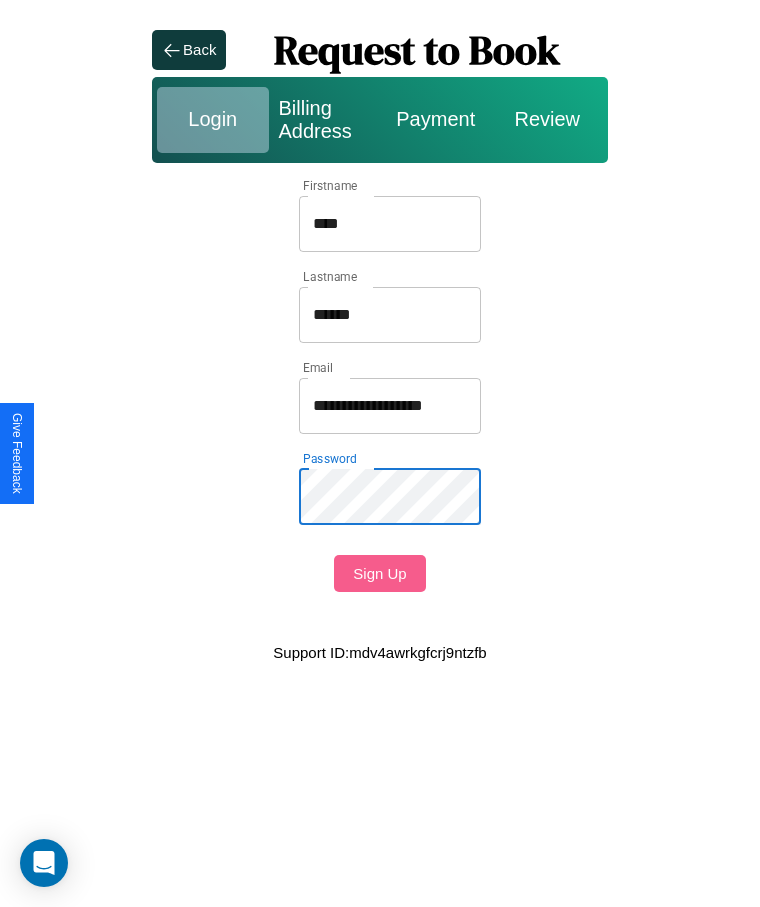 click on "Sign Up" at bounding box center [379, 573] 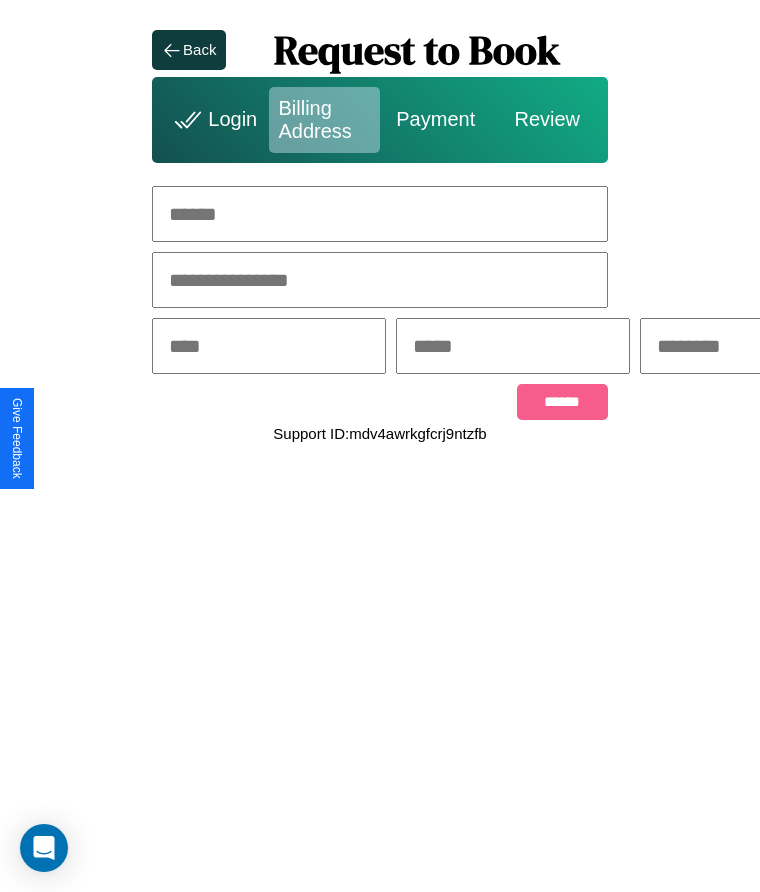 scroll, scrollTop: 0, scrollLeft: 309, axis: horizontal 